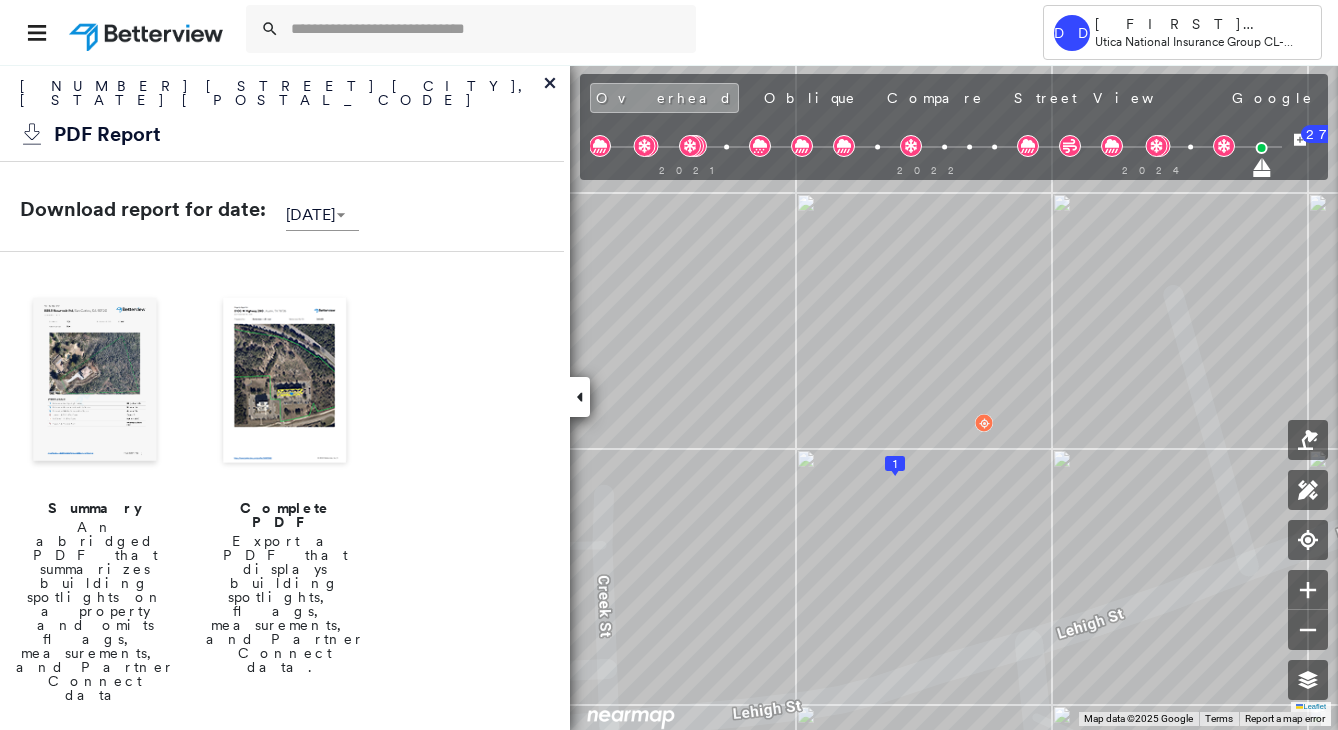 scroll, scrollTop: 0, scrollLeft: 0, axis: both 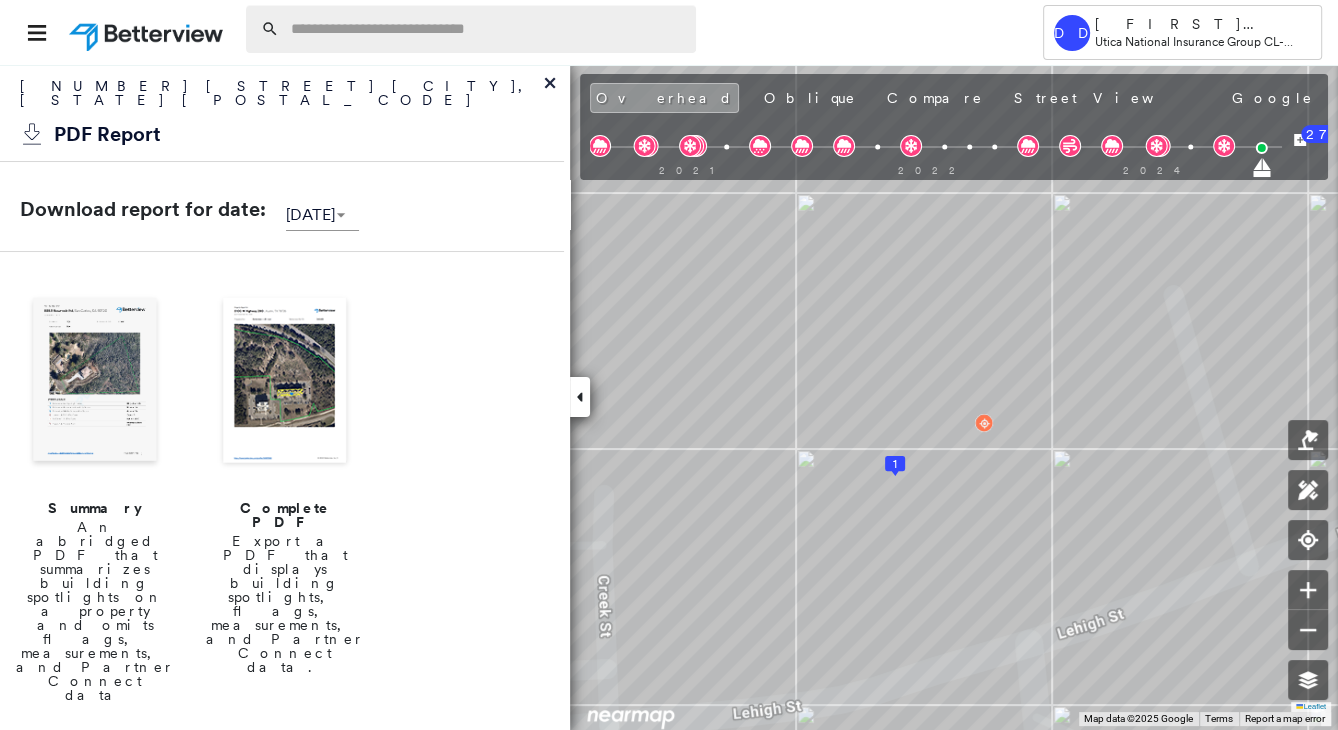 click at bounding box center (487, 29) 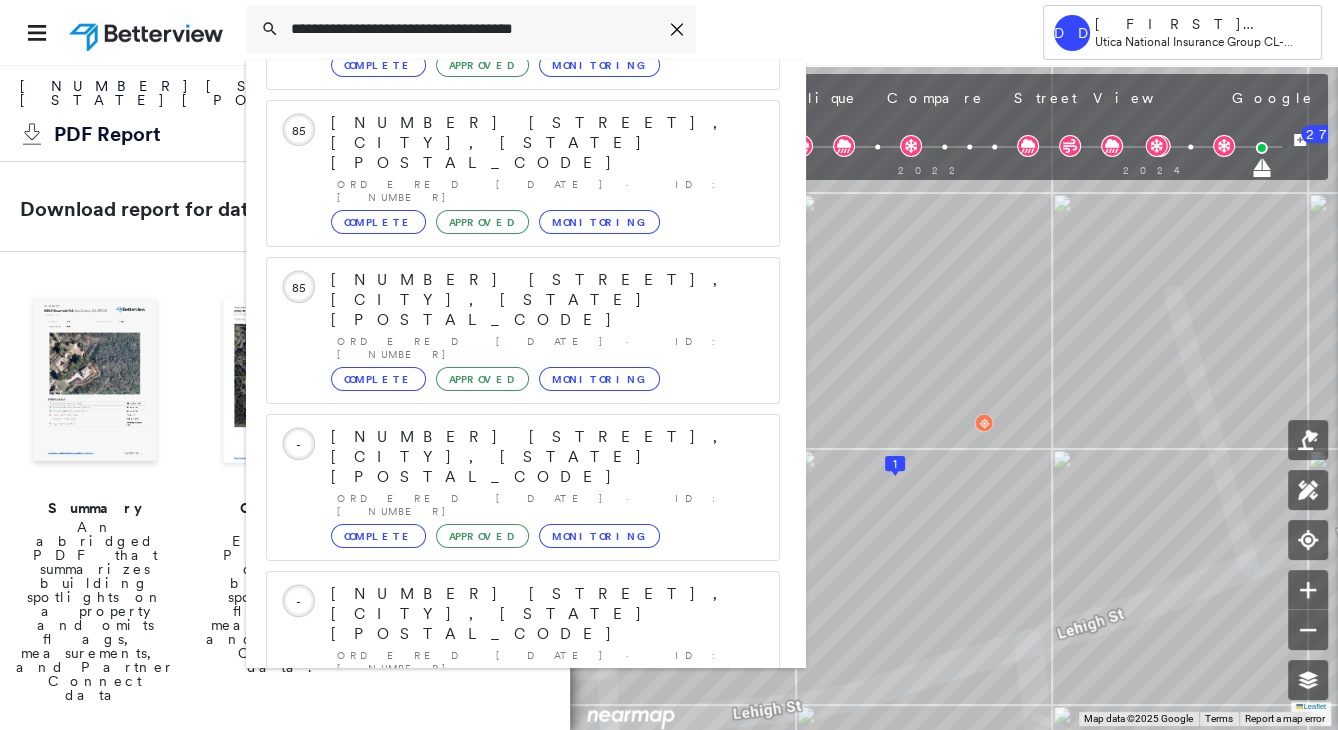 scroll, scrollTop: 208, scrollLeft: 0, axis: vertical 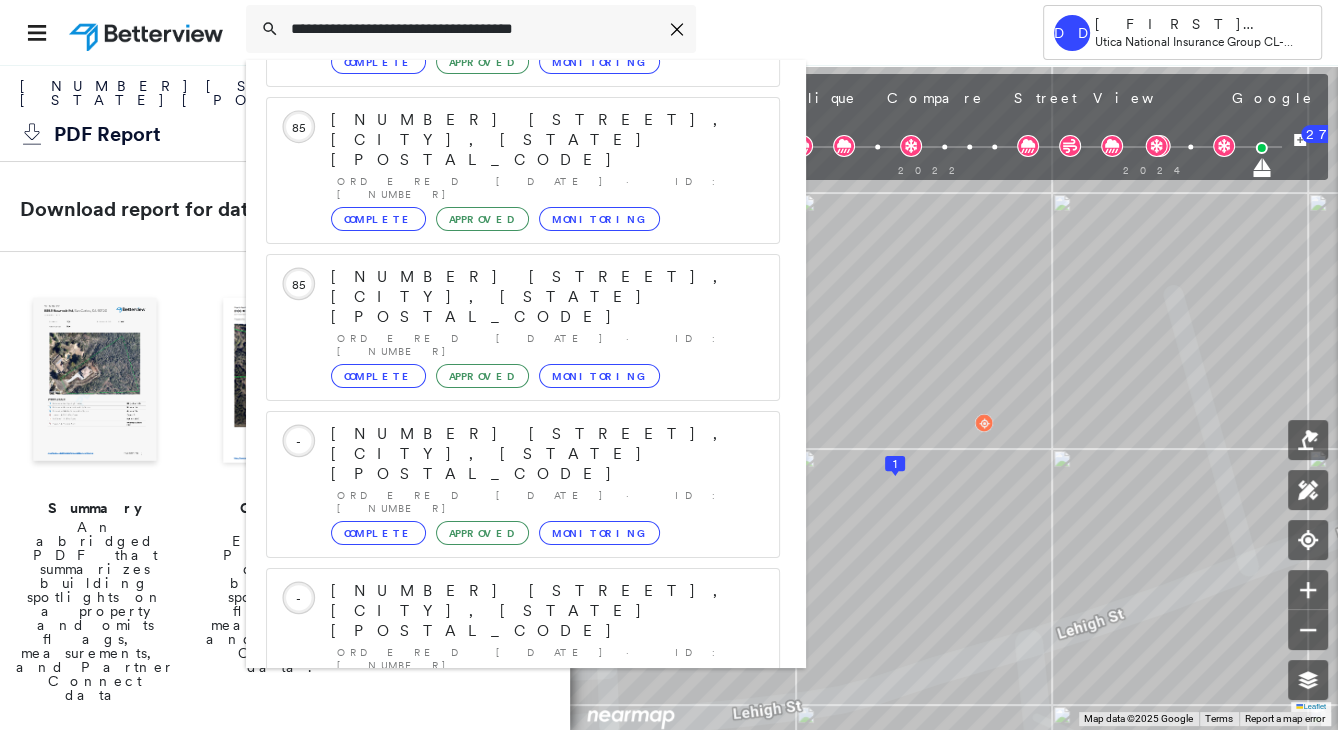type on "**********" 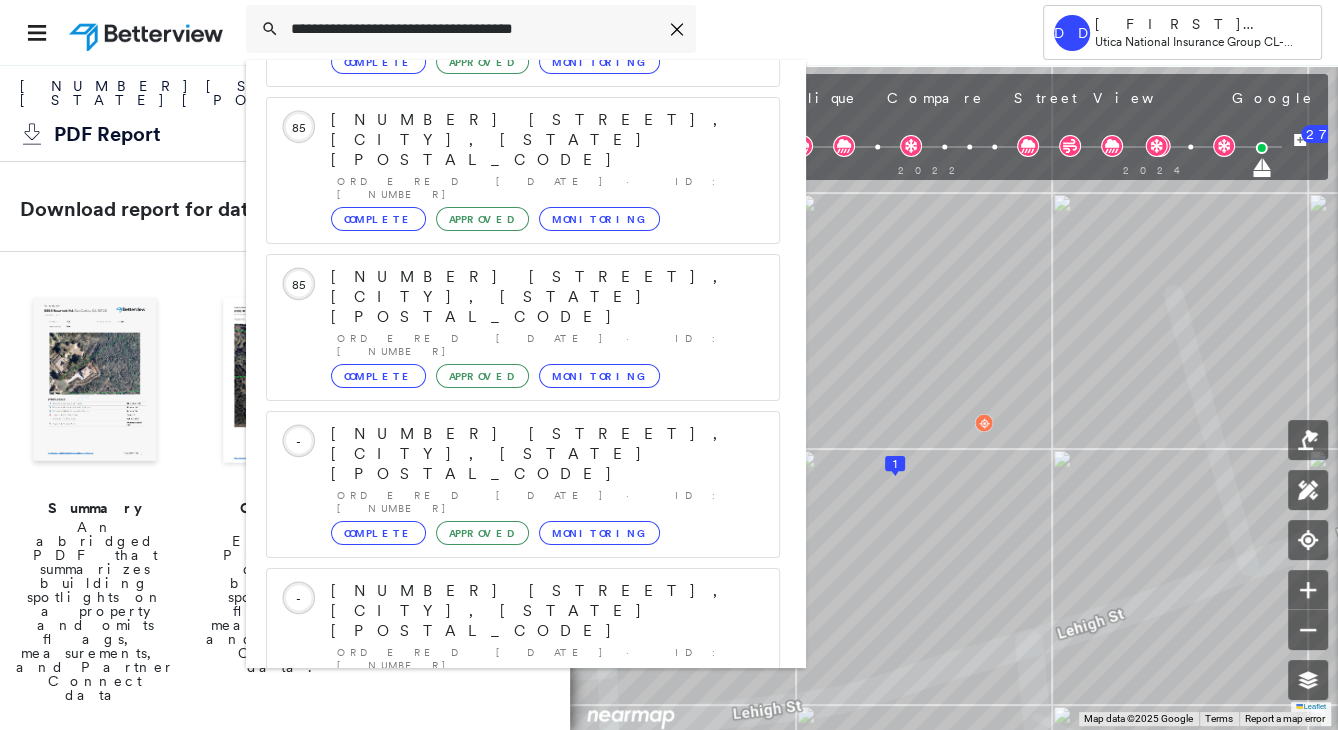 click on "[NUMBER] [STREET], [CITY], [STATE] [POSTAL_CODE]" at bounding box center (501, 903) 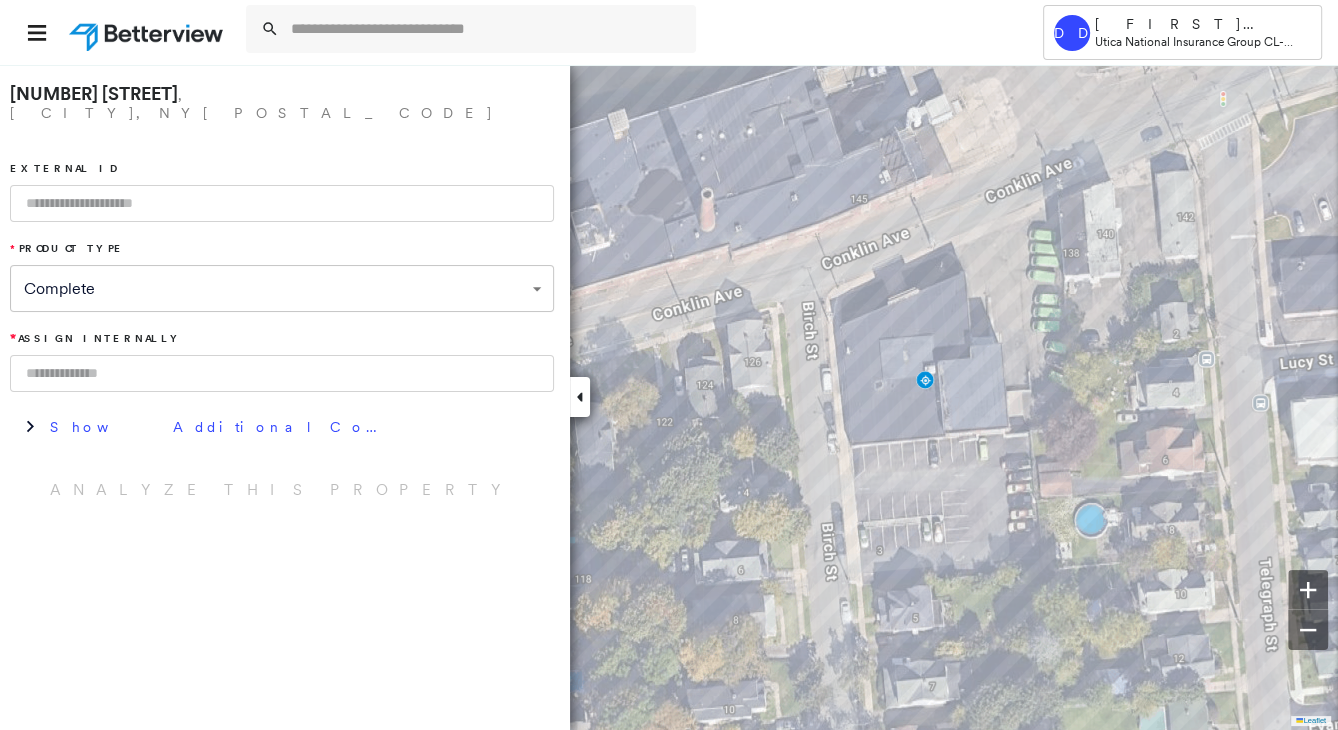 click at bounding box center [282, 203] 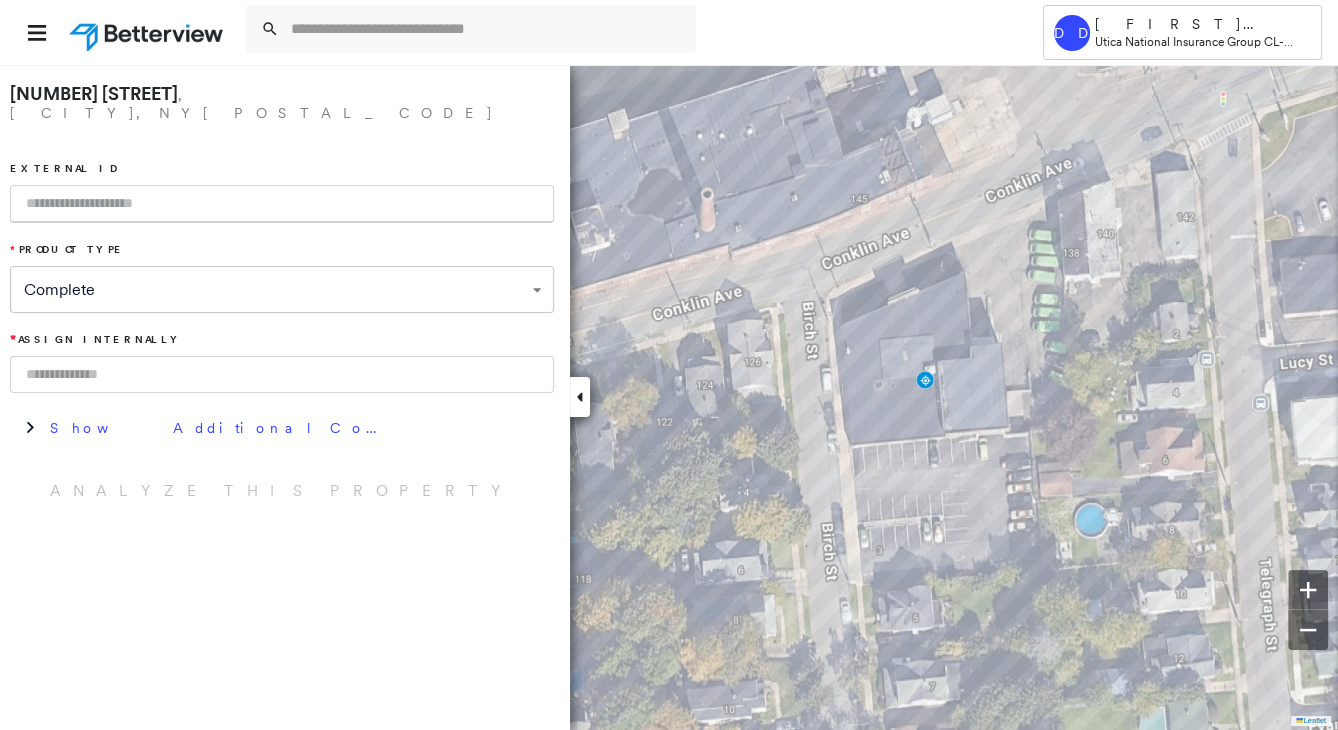 paste on "*********" 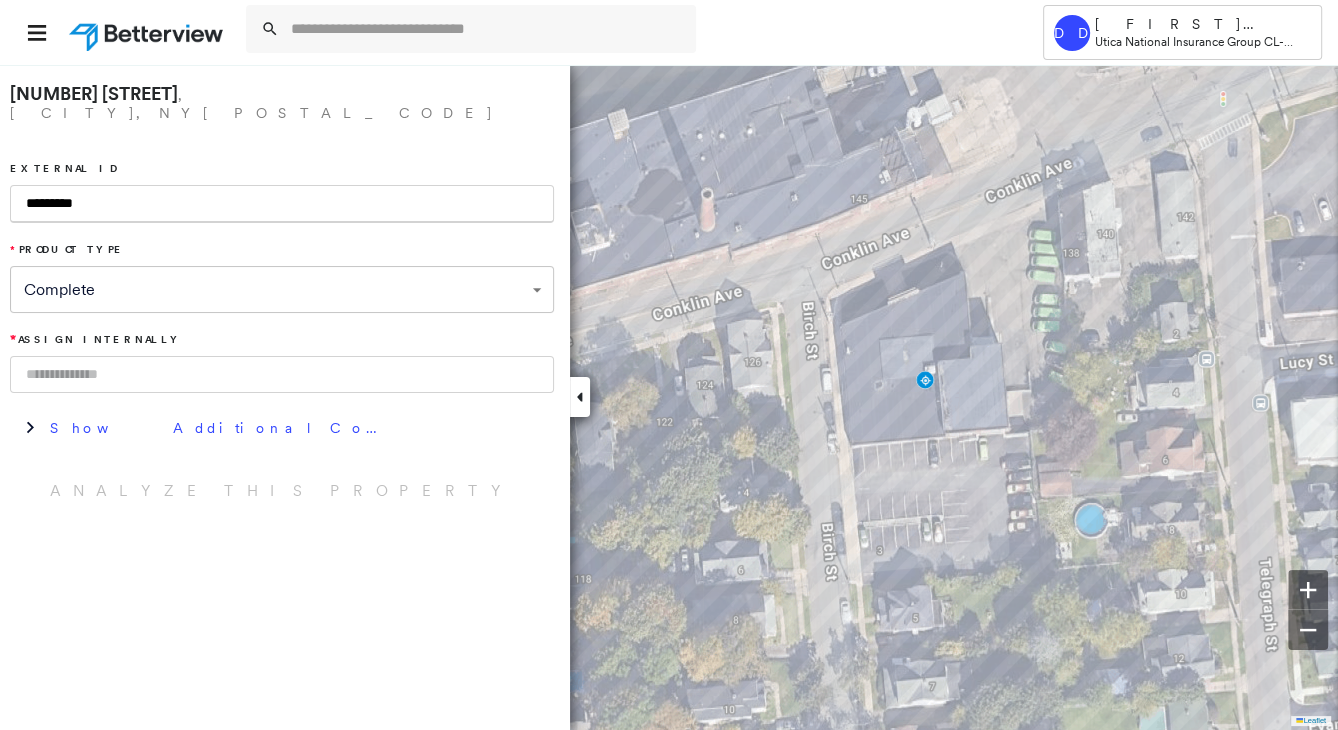 type on "*********" 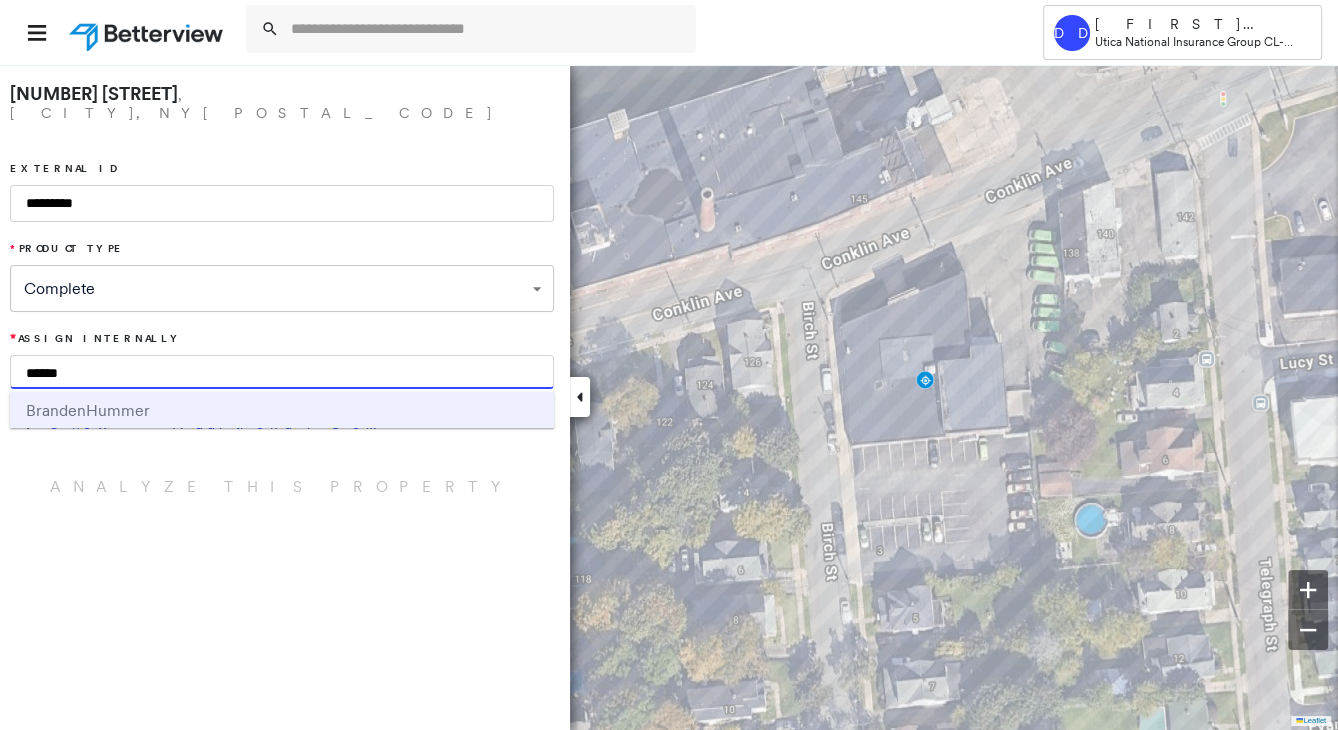 type on "******" 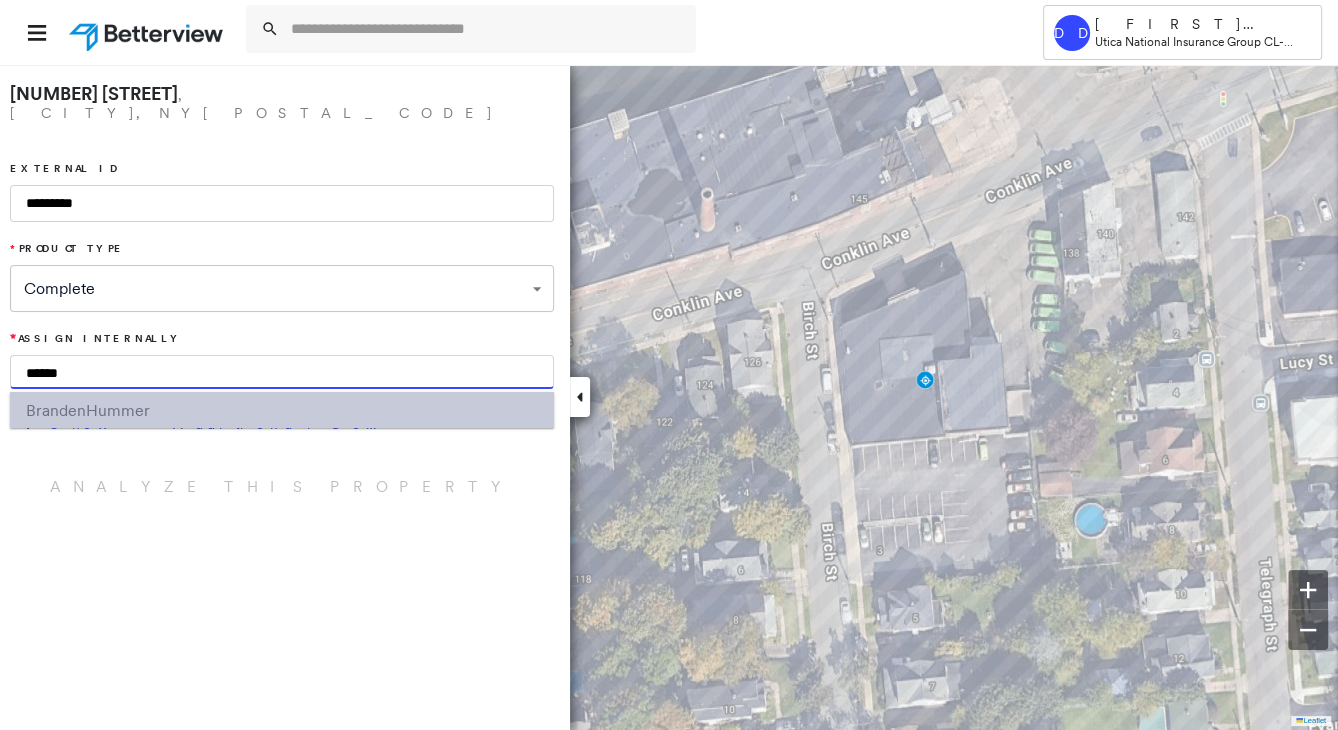 click on "[FIRST] [LAST]" at bounding box center [282, 410] 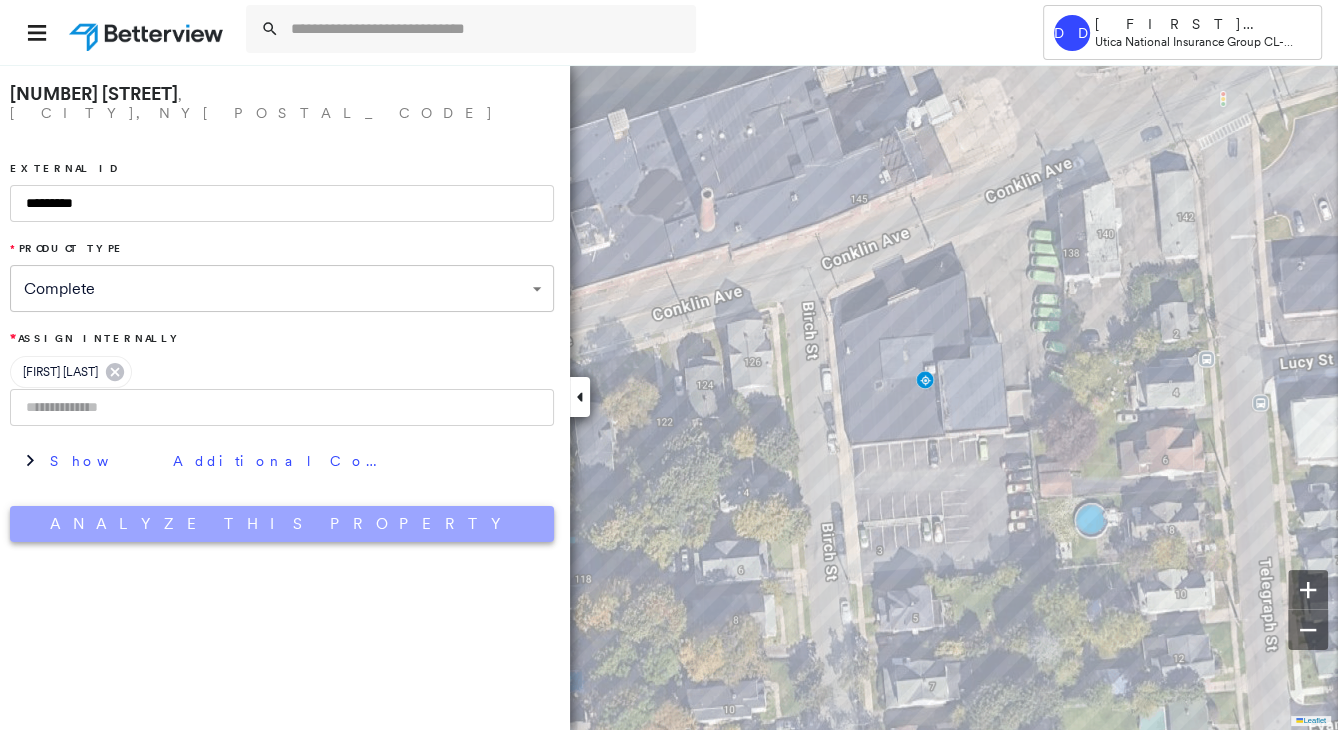 click on "Analyze This Property" at bounding box center (282, 524) 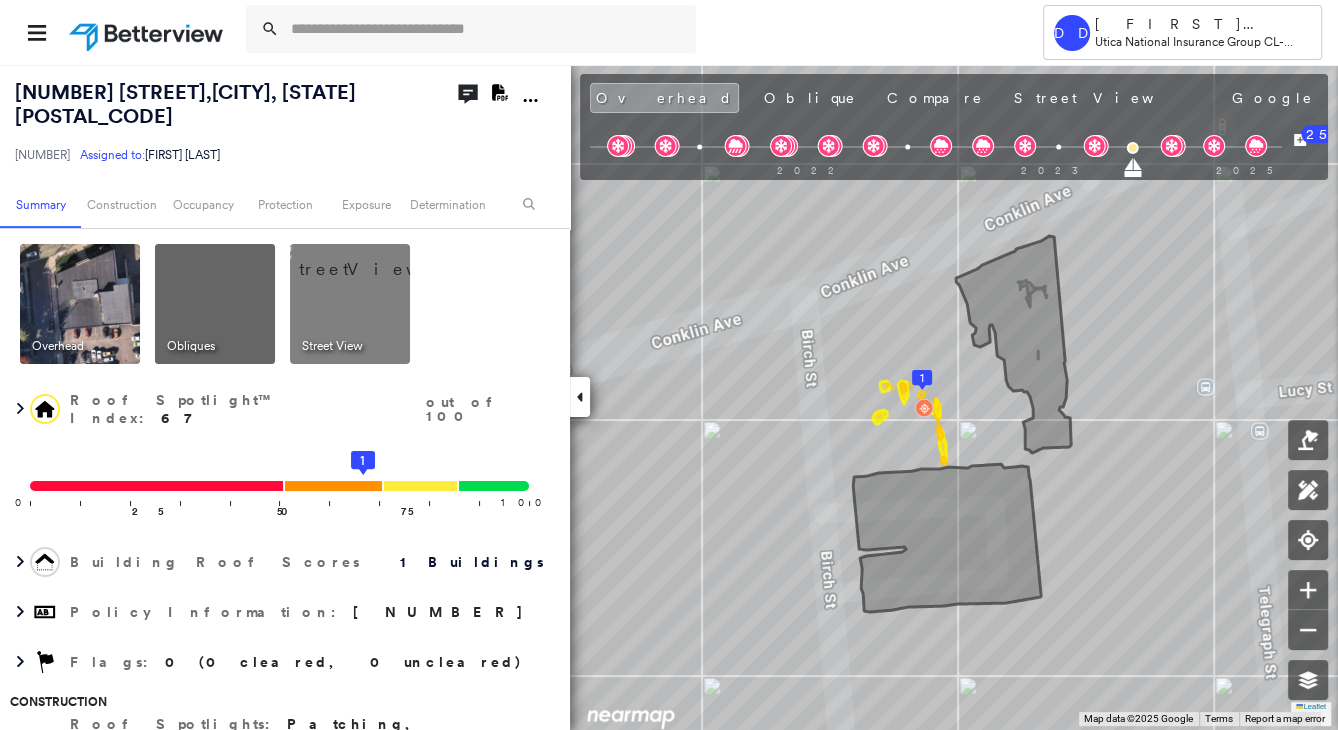click 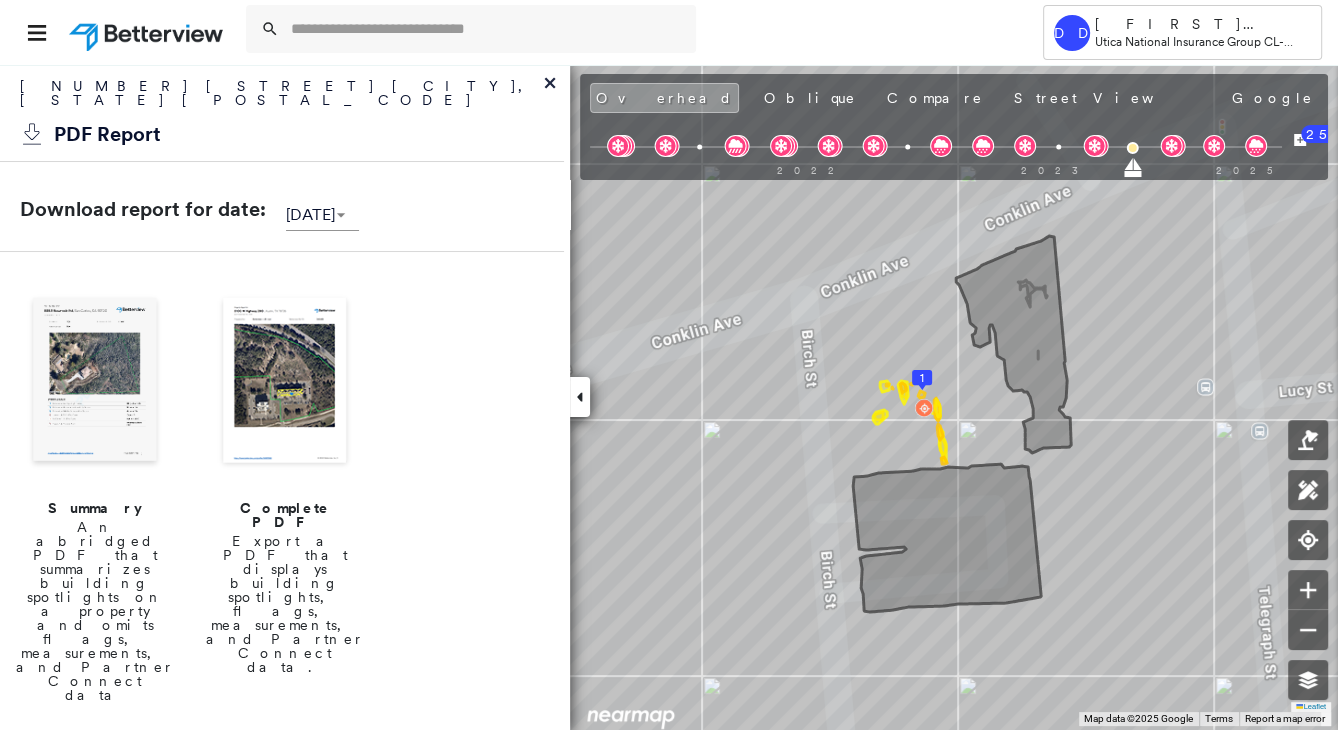 click at bounding box center [285, 382] 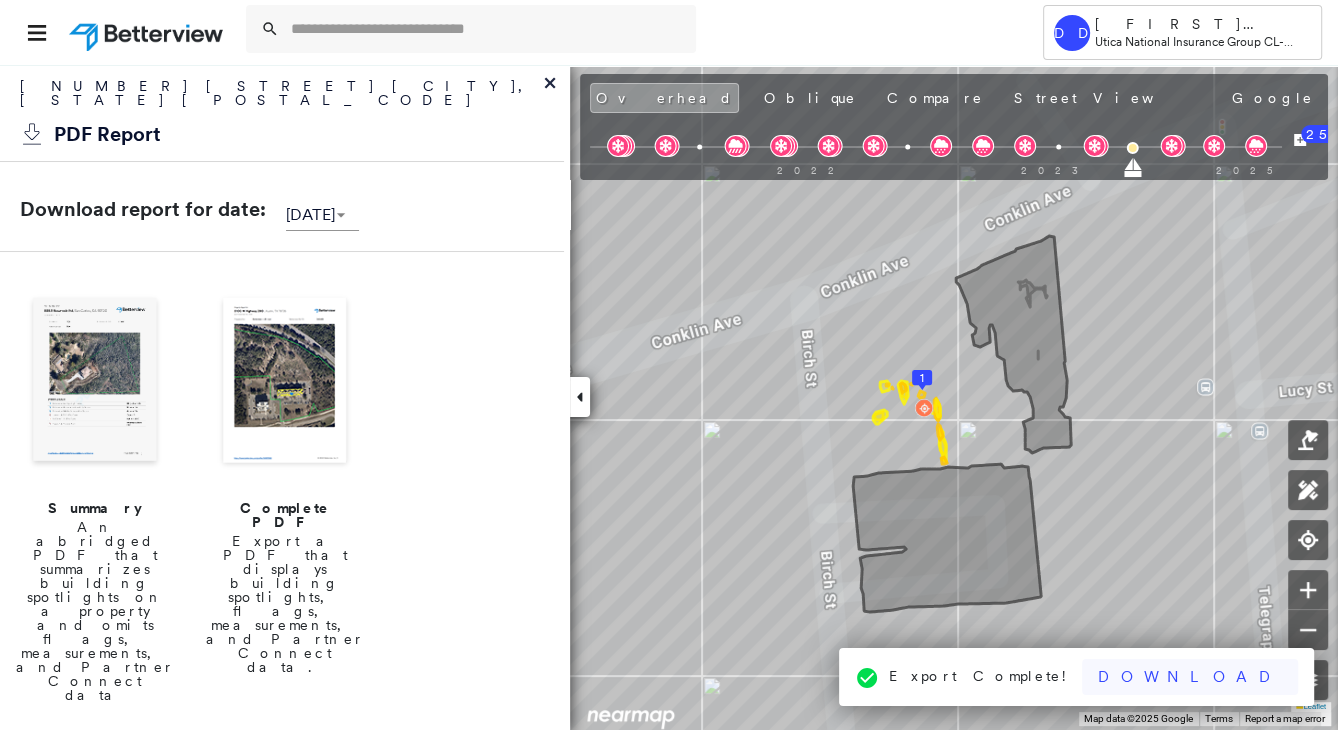click on "Download" at bounding box center (1190, 677) 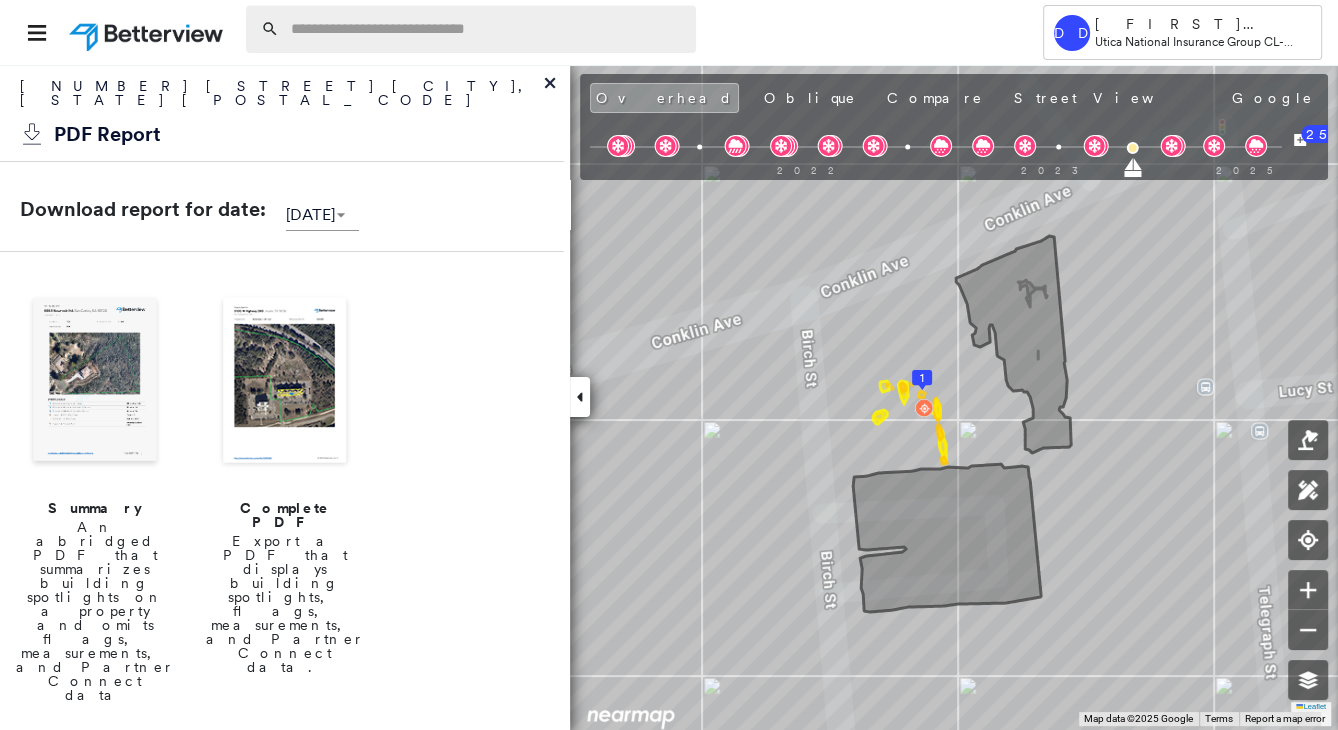 click at bounding box center (487, 29) 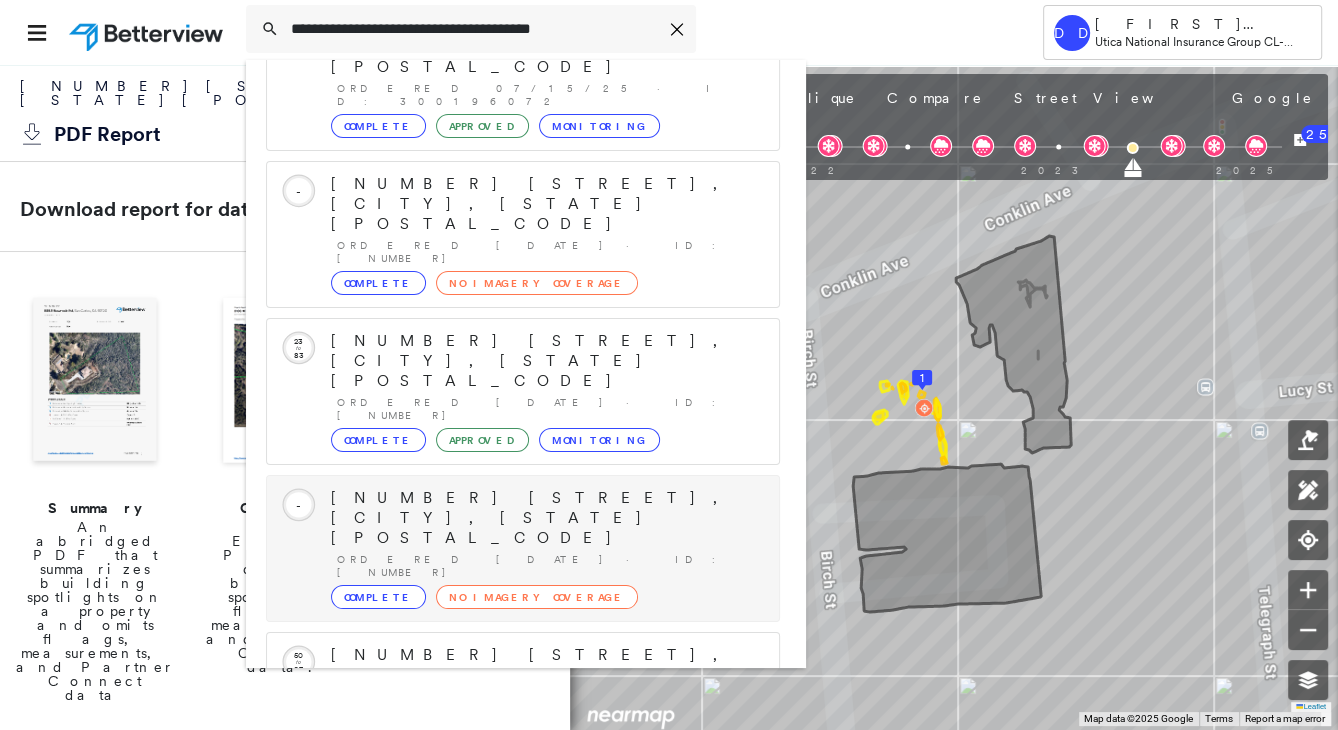 scroll, scrollTop: 208, scrollLeft: 0, axis: vertical 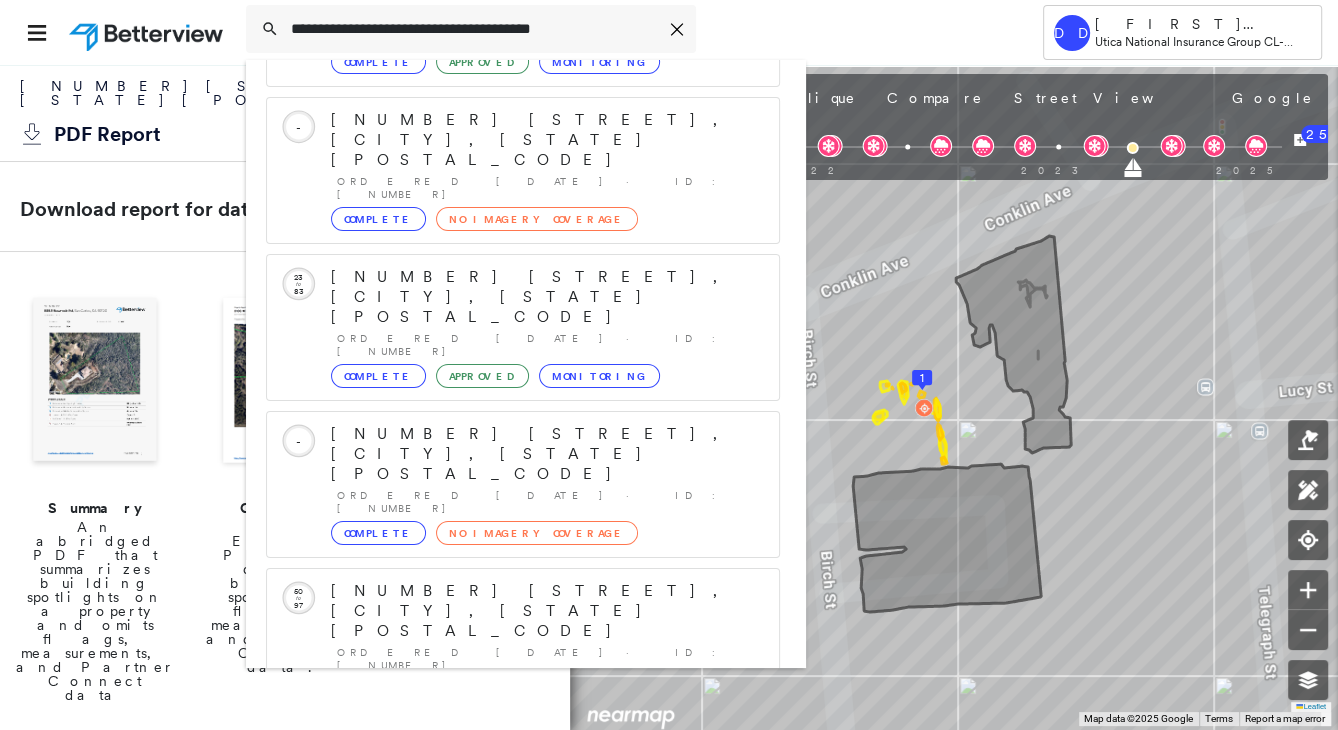 type on "**********" 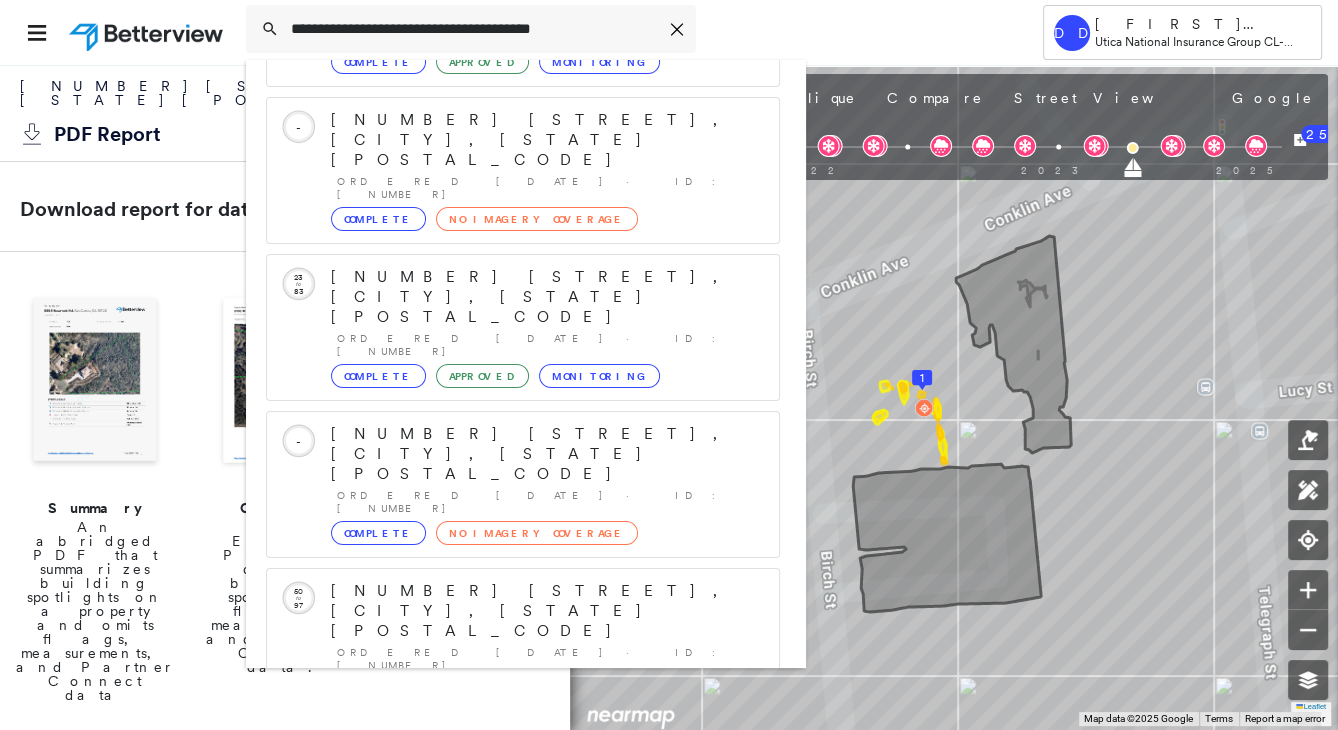 click on "Open an Existing Property Profile [NUMBER] results Circled Text Icon [NUMBER] [STREET], [CITY], [STATE] [POSTAL_CODE] Ordered [DATE] · ID: [NUMBER] Complete Approved Monitoring Circled Text Icon - [NUMBER] [STREET], [CITY], [STATE] [POSTAL_CODE] Ordered [DATE] · ID: [NUMBER] Complete No Imagery Coverage Circled Text Icon [NUMBER] to [NUMBER] [STREET], [CITY], [STATE] [POSTAL_CODE] Ordered [DATE] · ID: [NUMBER] Complete Approved Monitoring Circled Text Icon - [NUMBER] [STREET], [CITY], [STATE] [POSTAL_CODE] Ordered [DATE] · ID: [NUMBER] Complete No Imagery Coverage Circled Text Icon [NUMBER] to [NUMBER] [STREET], [CITY], [STATE] [POSTAL_CODE] Ordered [DATE] · ID: [NUMBER] Complete Approved Monitoring Show [NUMBER] more existing properties Run a New Property Profile [NUMBER] result - Click to order a Property Profile [NUMBER] [STREET], [CITY], [STATE] [POSTAL_CODE] Group Created with Sketch." at bounding box center (526, 364) 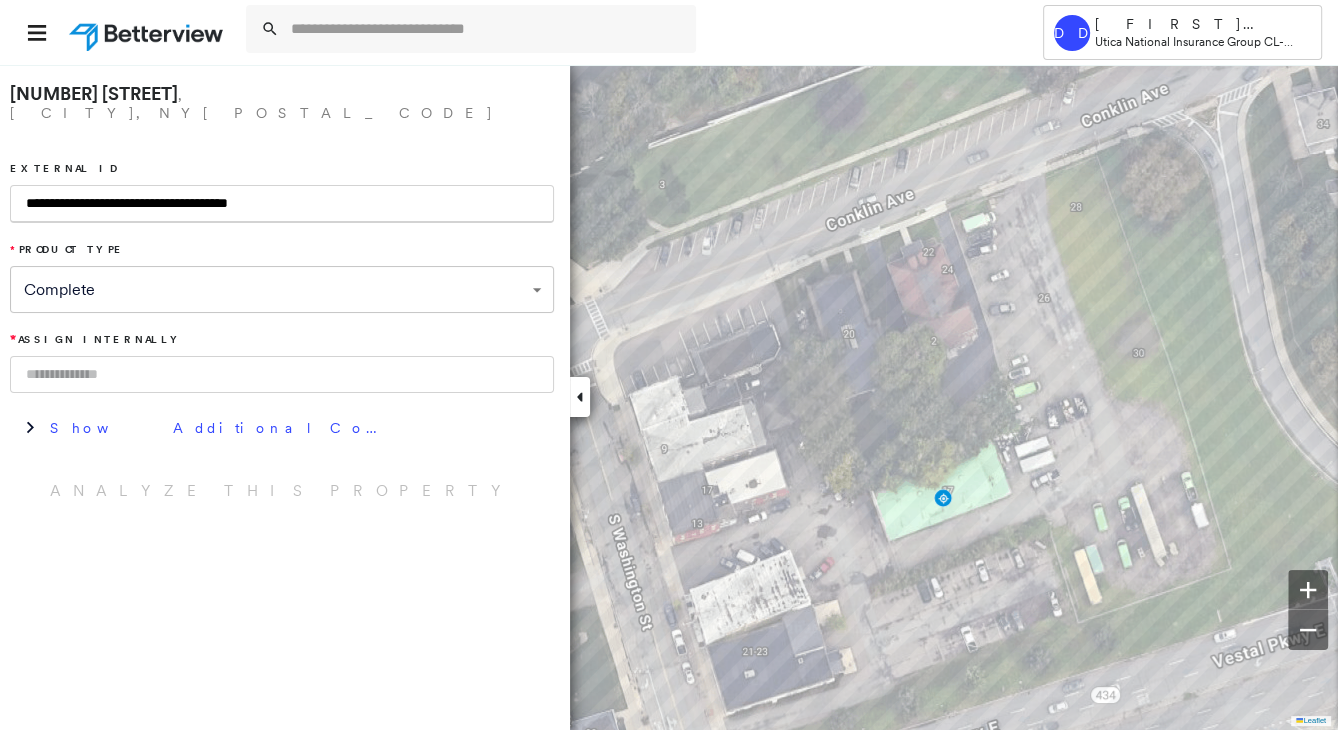 drag, startPoint x: 352, startPoint y: 193, endPoint x: -284, endPoint y: 149, distance: 637.5202 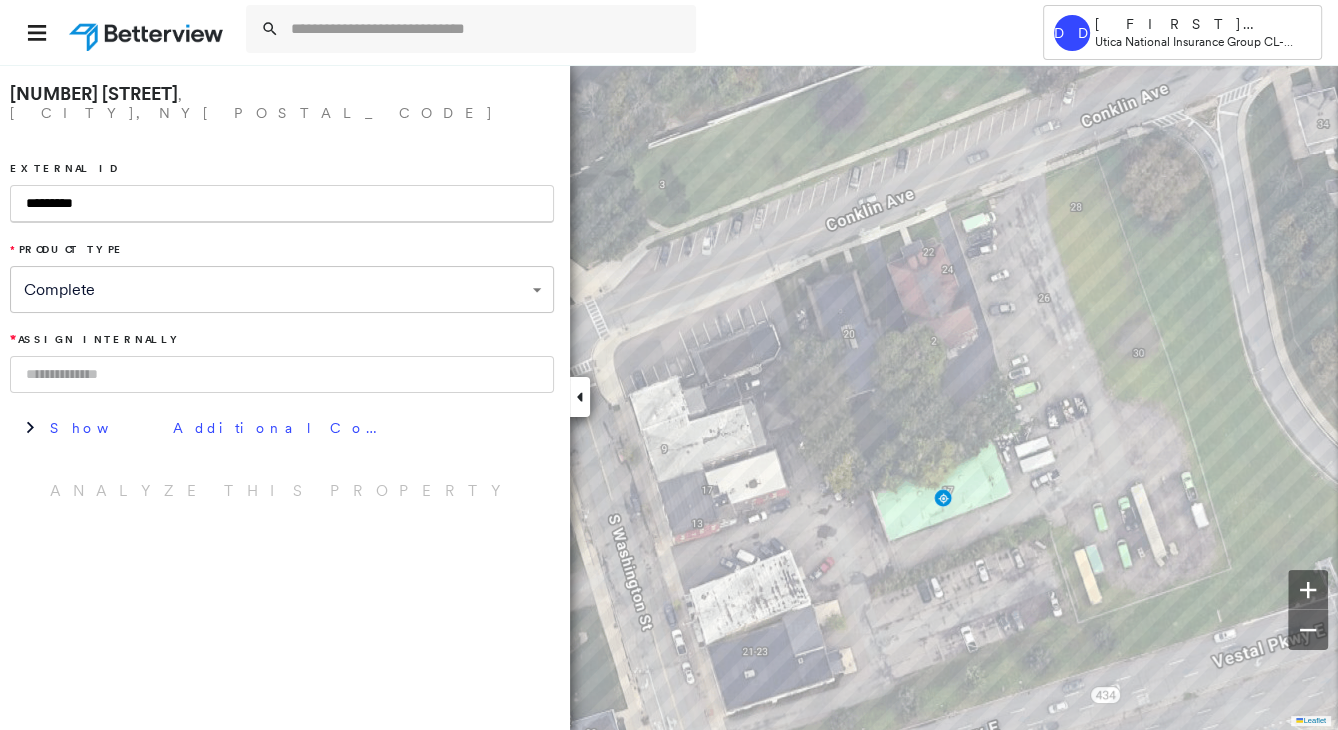 type on "*********" 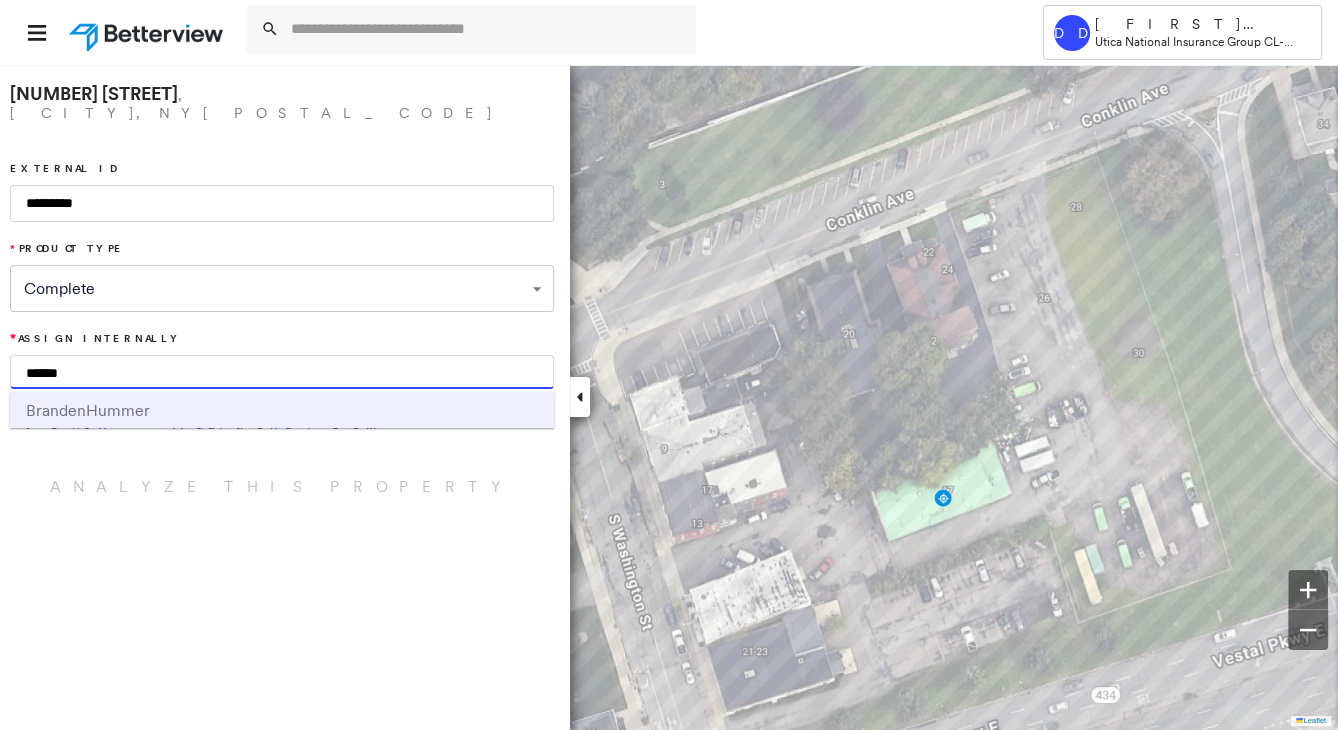 type on "******" 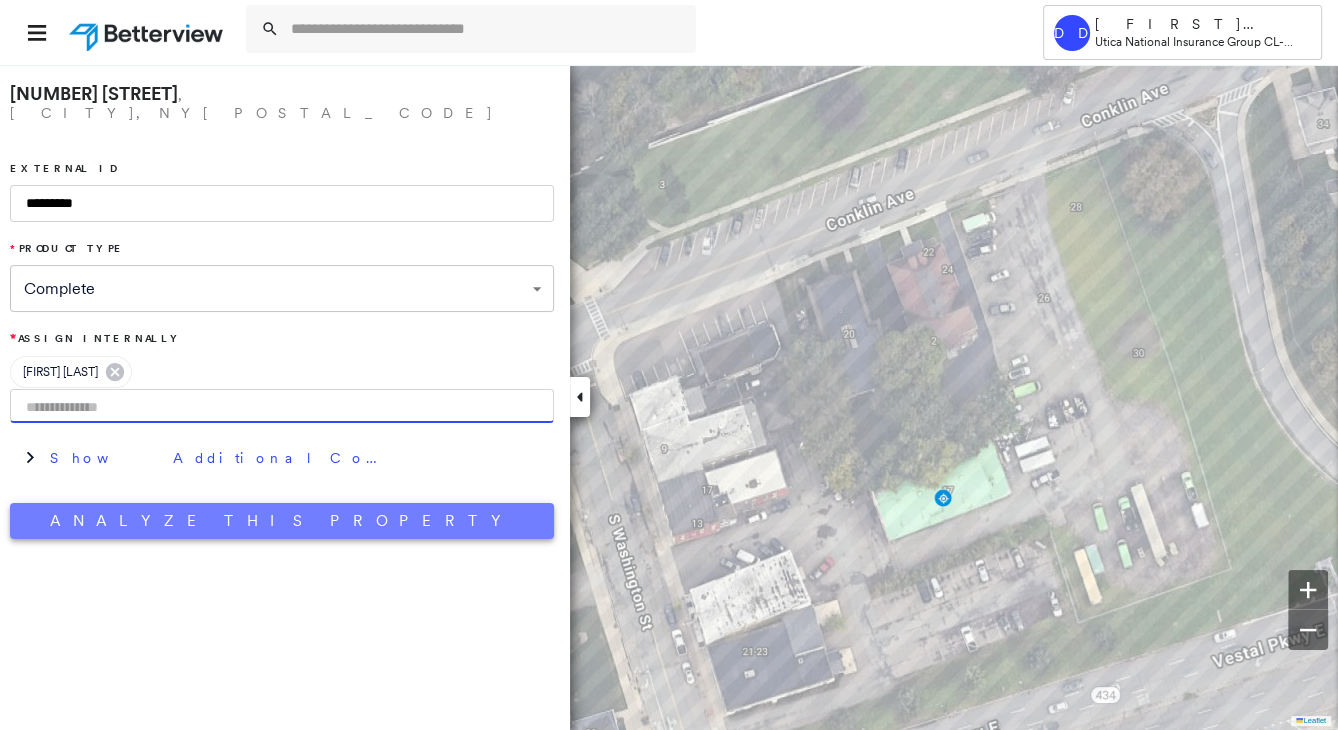 click on "Analyze This Property" at bounding box center (282, 521) 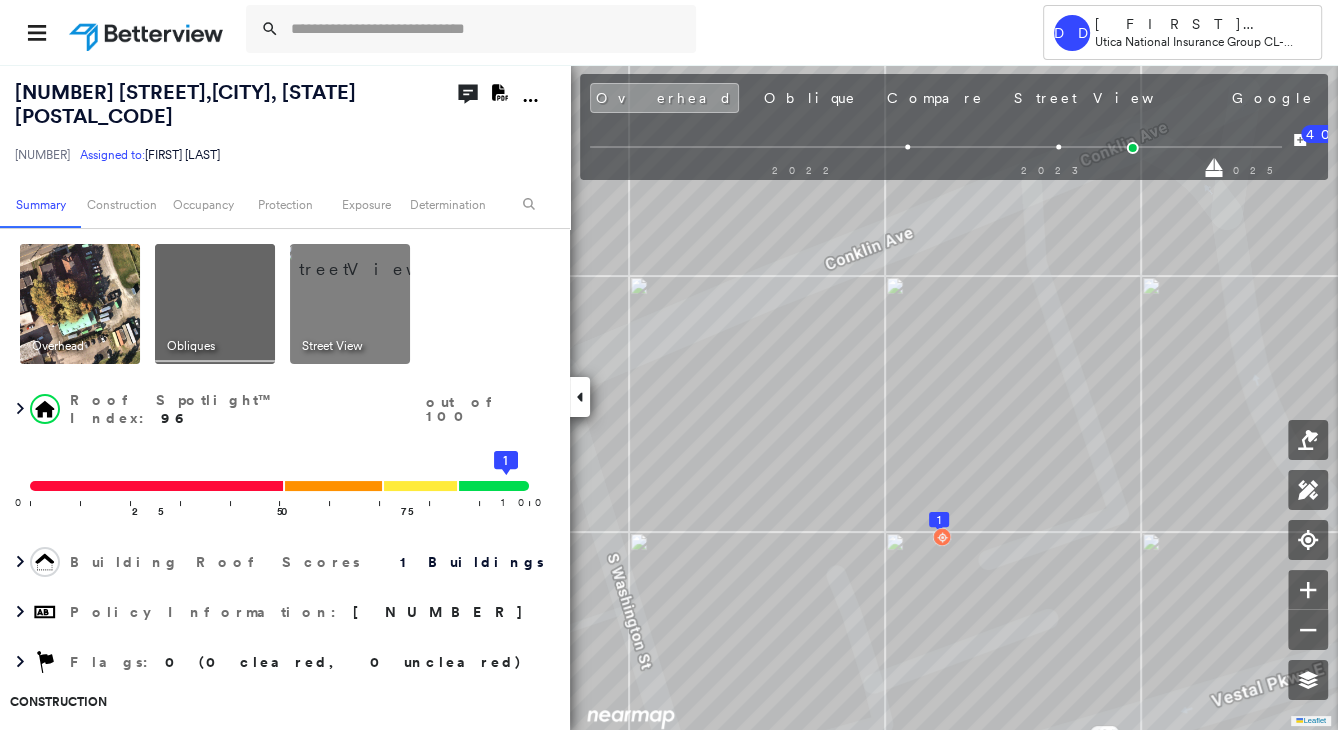 click 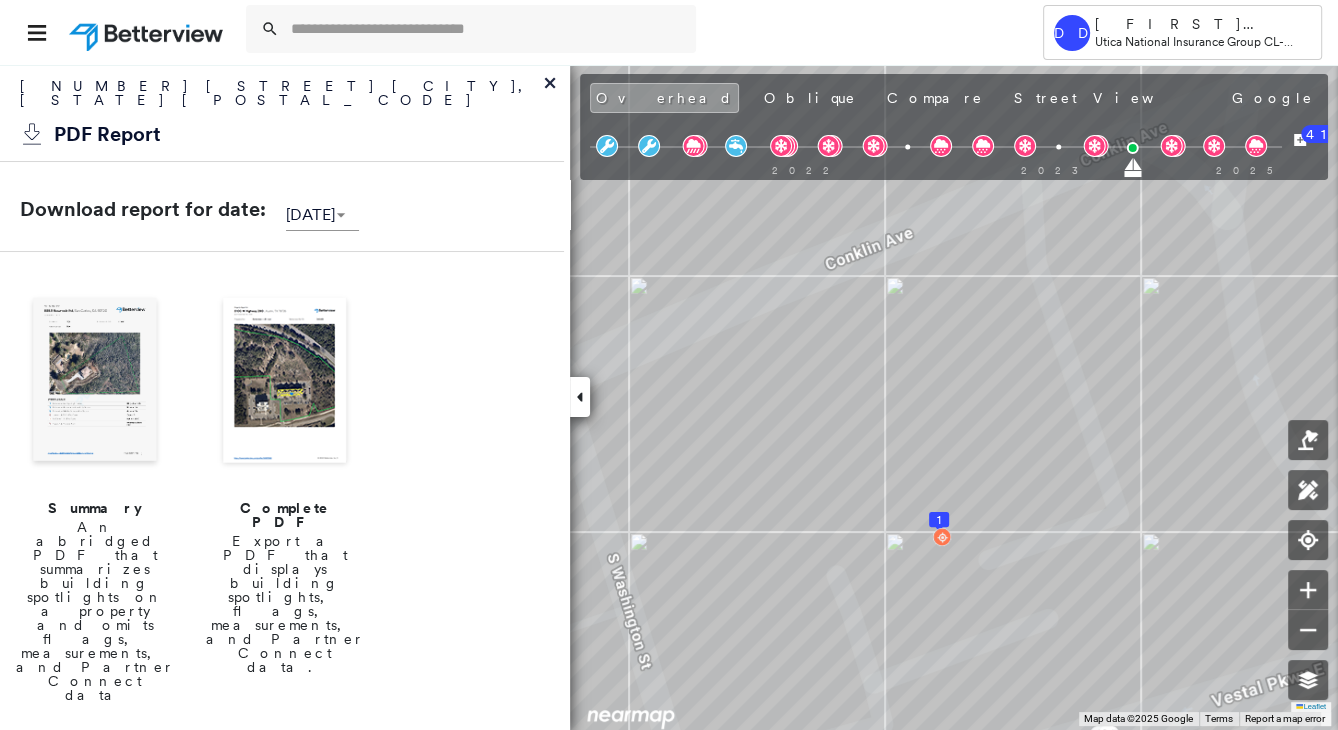 click at bounding box center (285, 382) 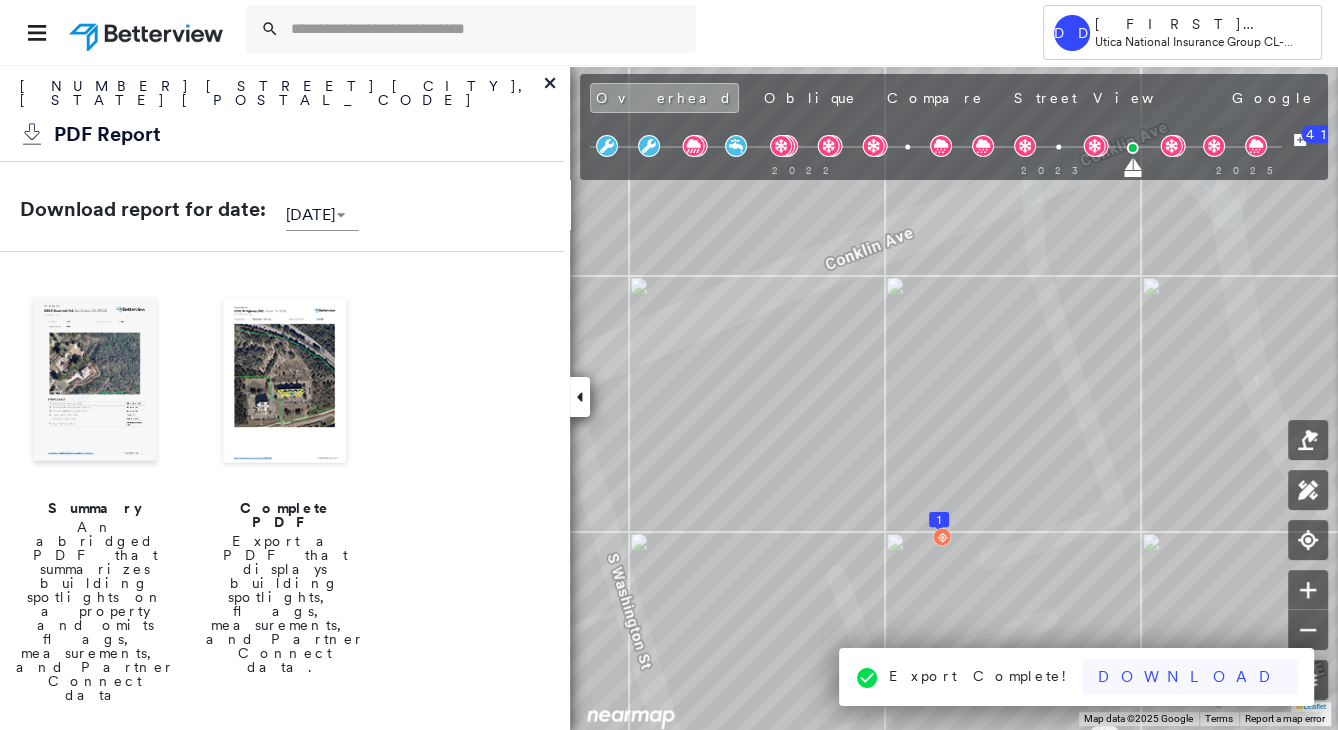 click on "Download" at bounding box center (1190, 677) 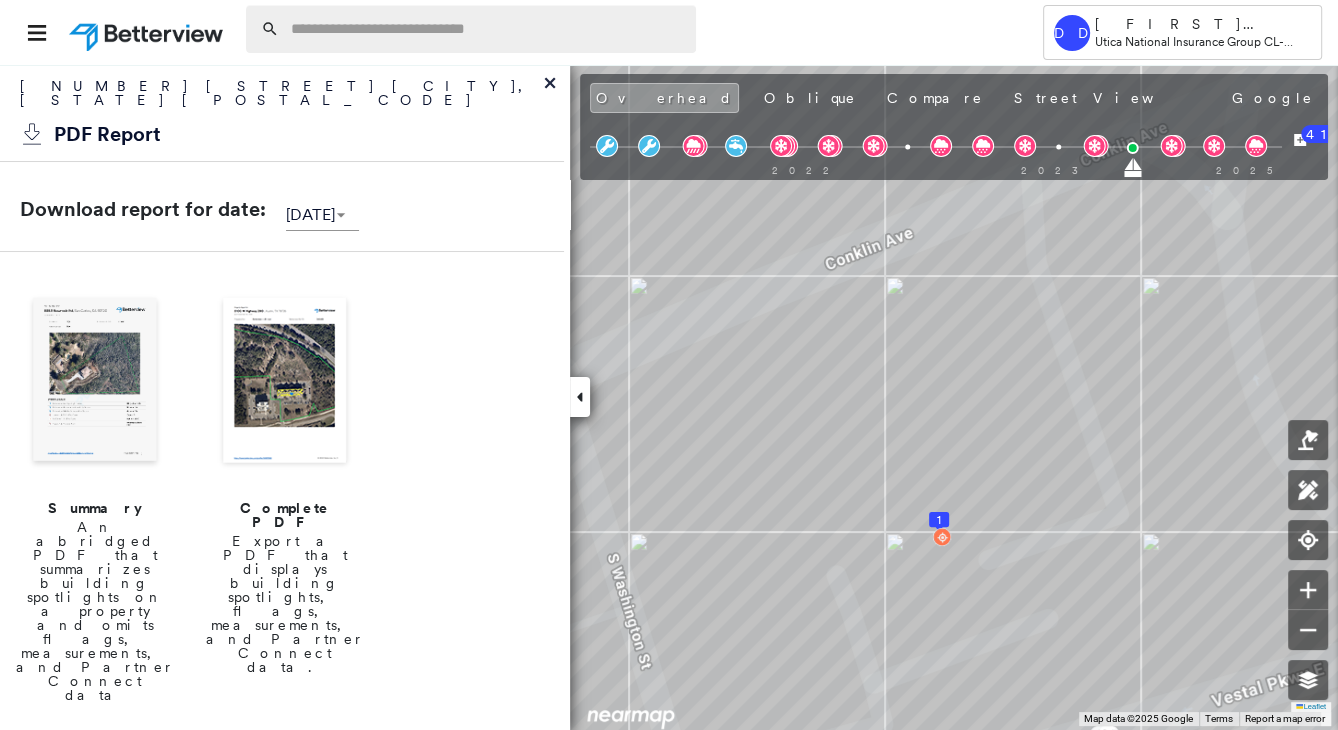 click at bounding box center (487, 29) 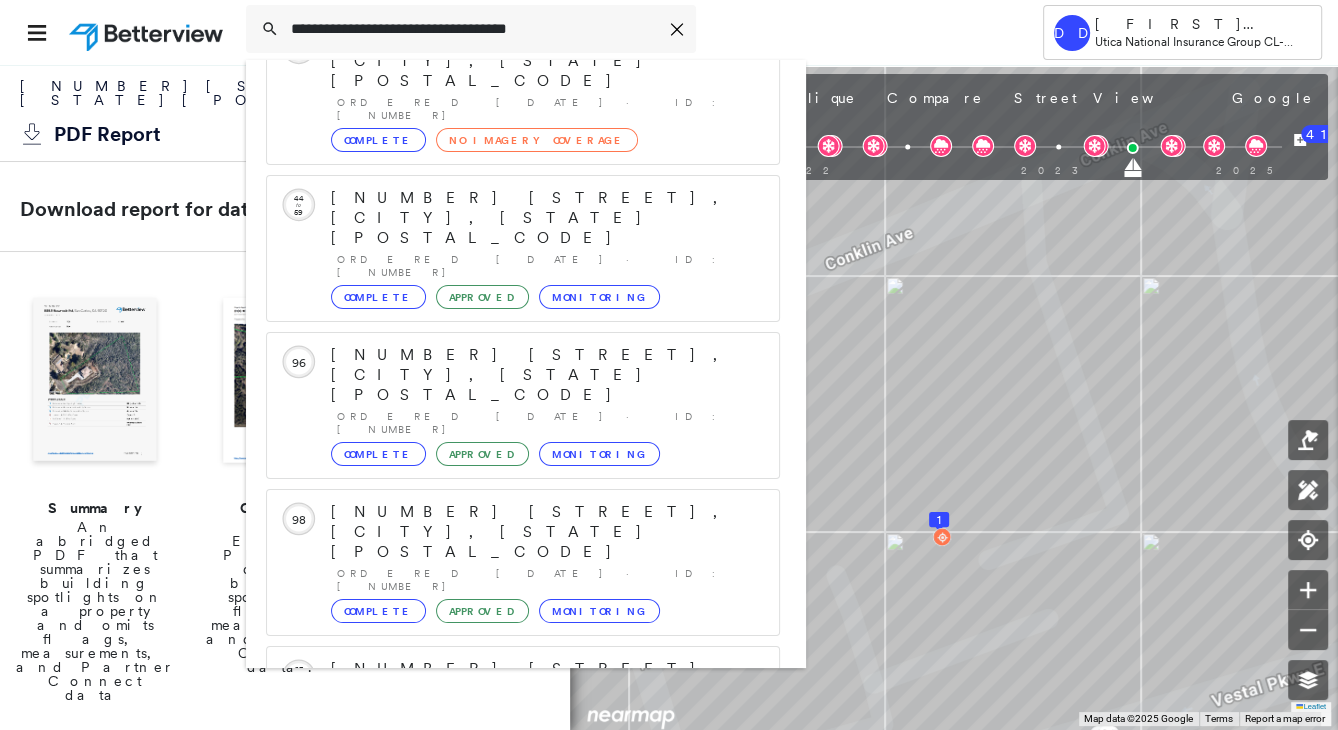 scroll, scrollTop: 208, scrollLeft: 0, axis: vertical 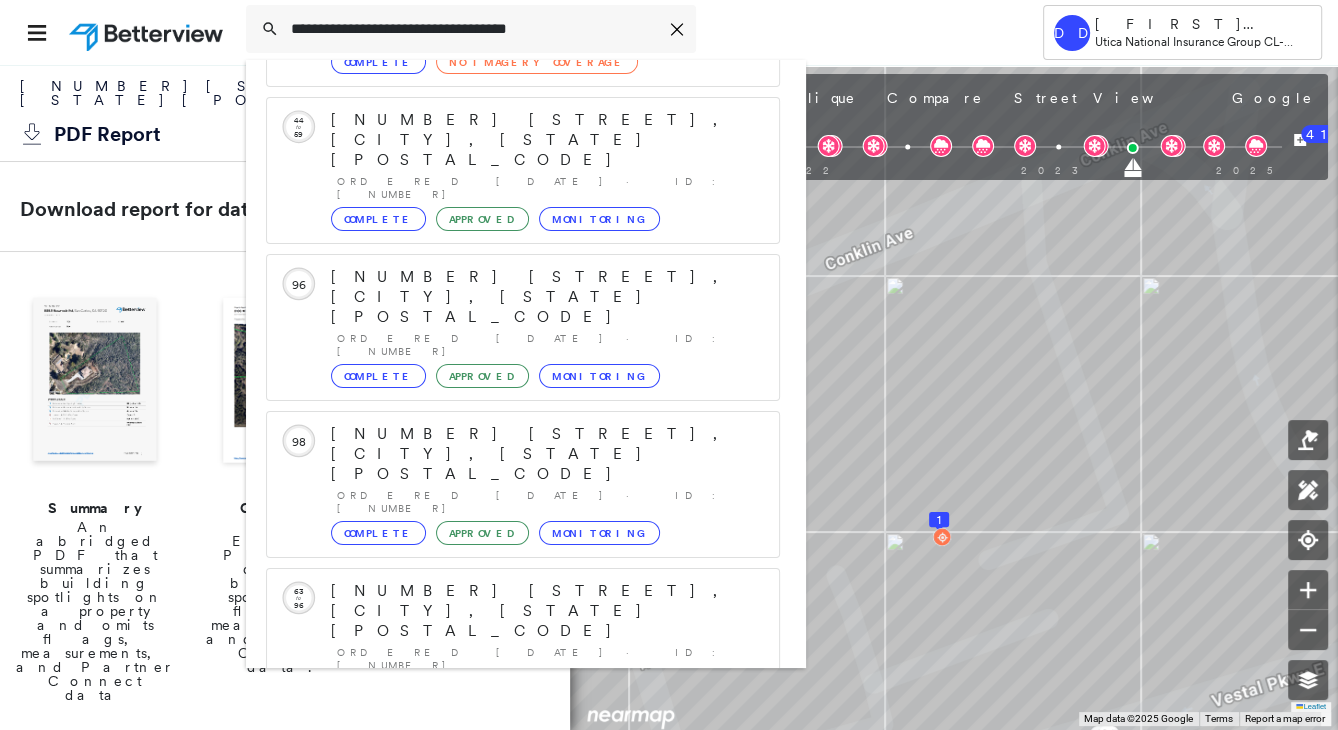 type on "**********" 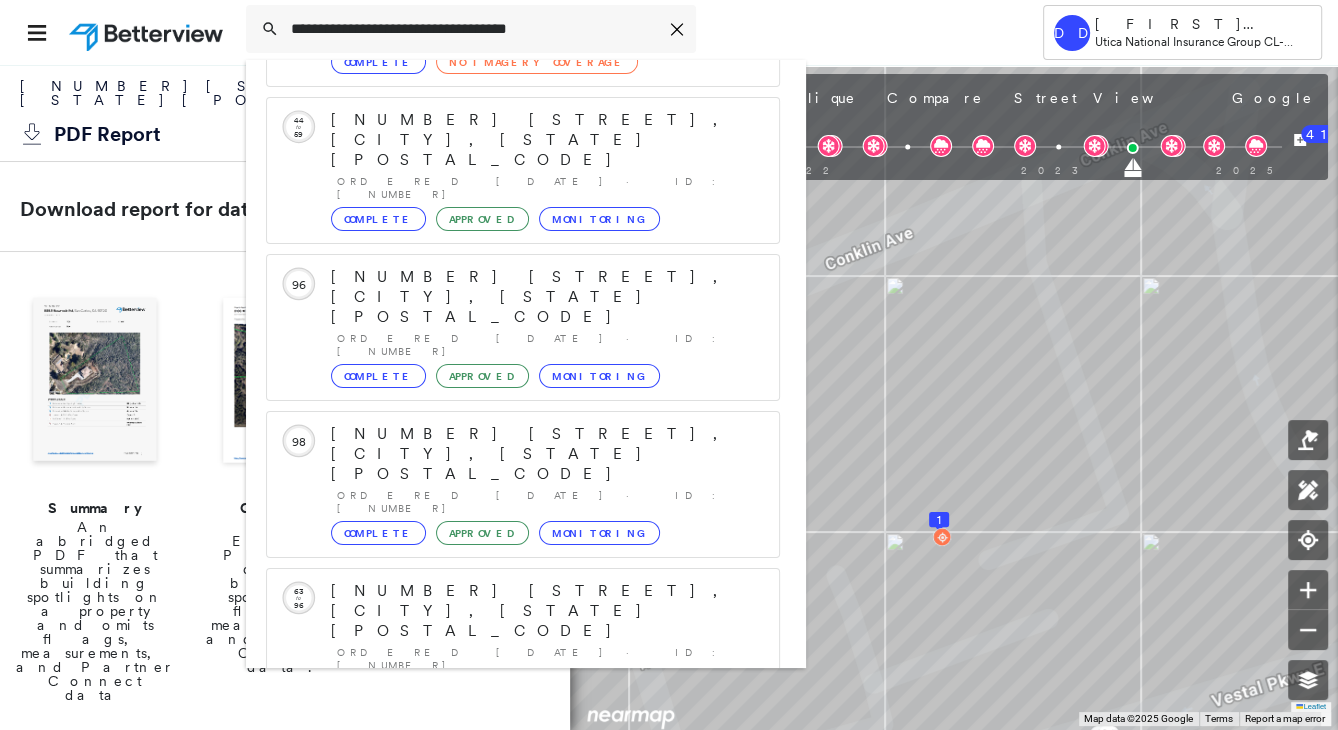 click on "[NUMBER] [STREET], [CITY], [STATE] [POSTAL_CODE]" at bounding box center (501, 903) 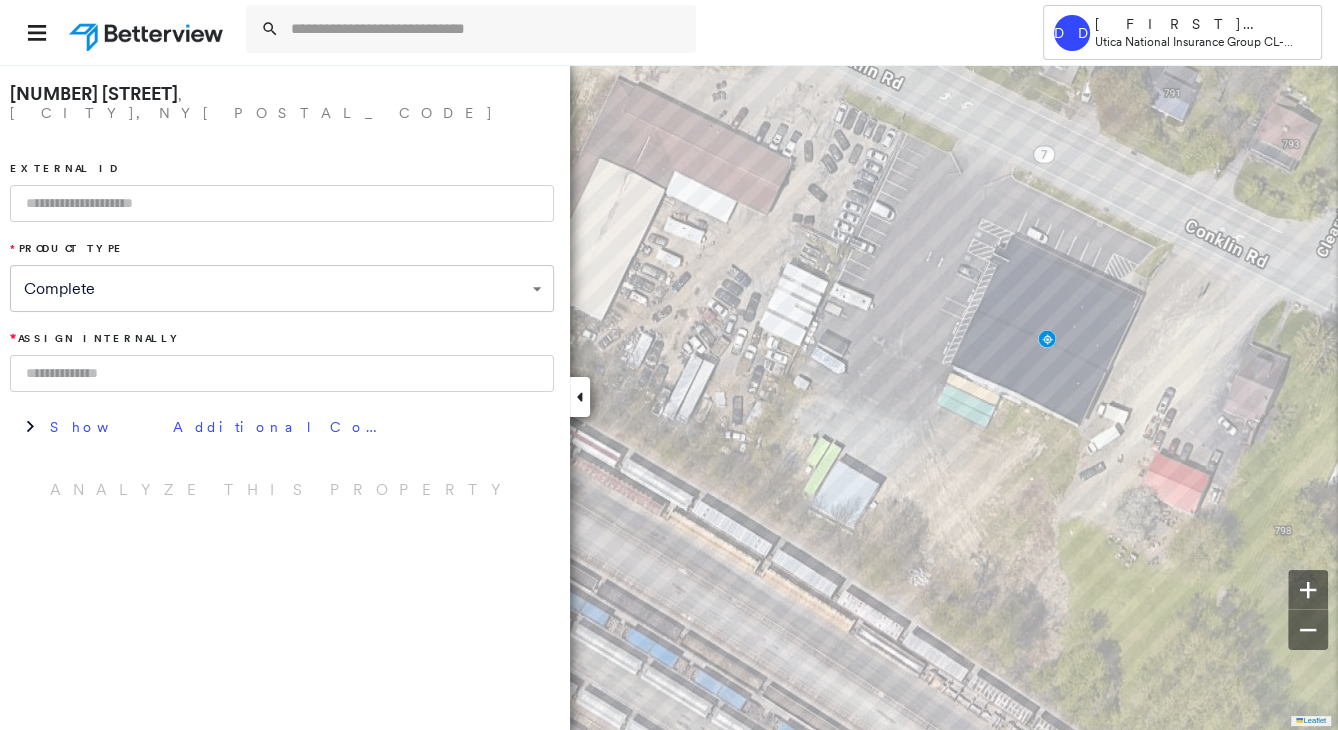 click at bounding box center [282, 203] 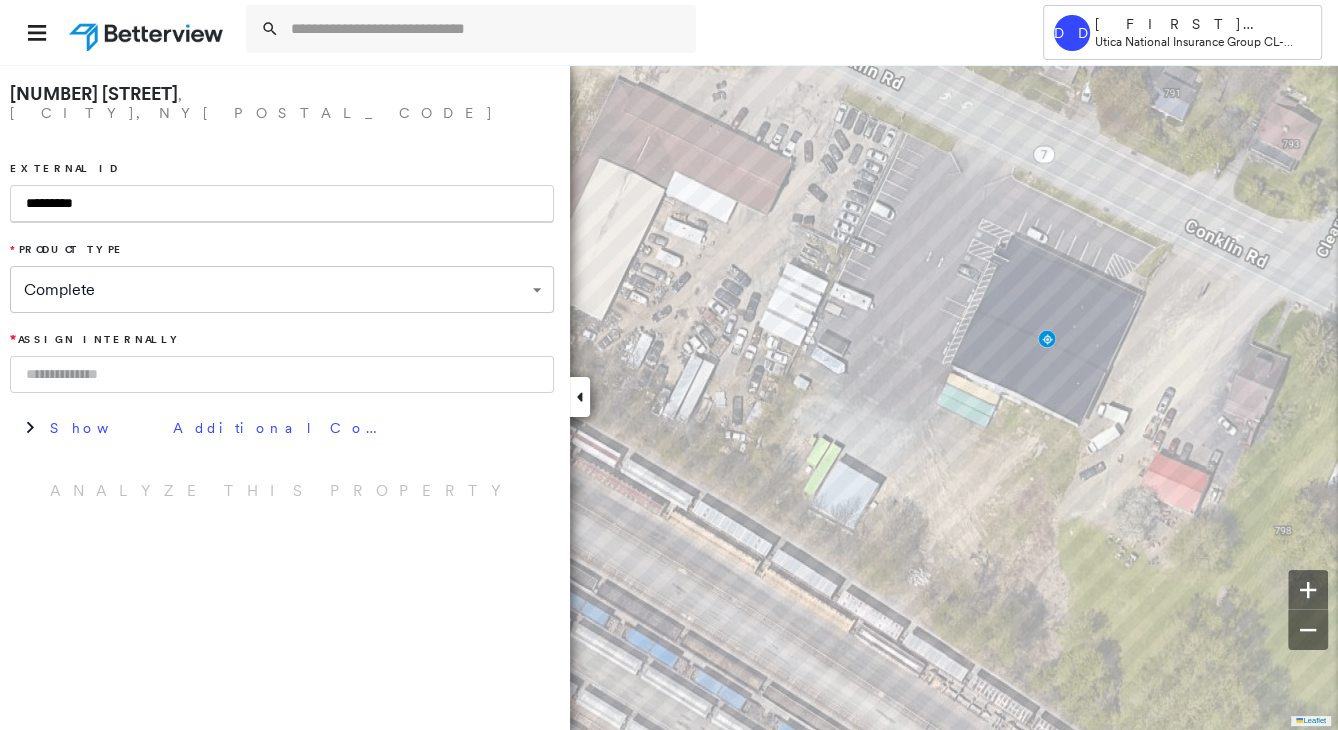 type on "*********" 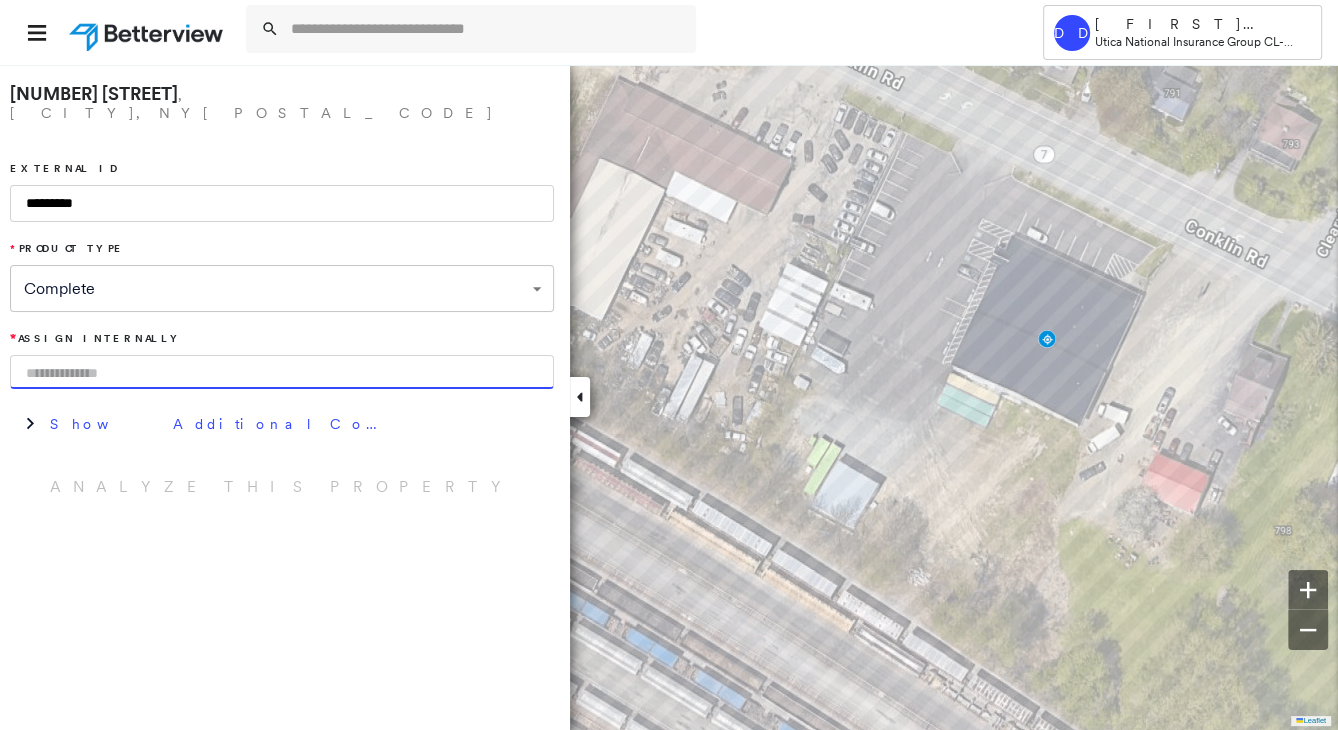 click at bounding box center (282, 372) 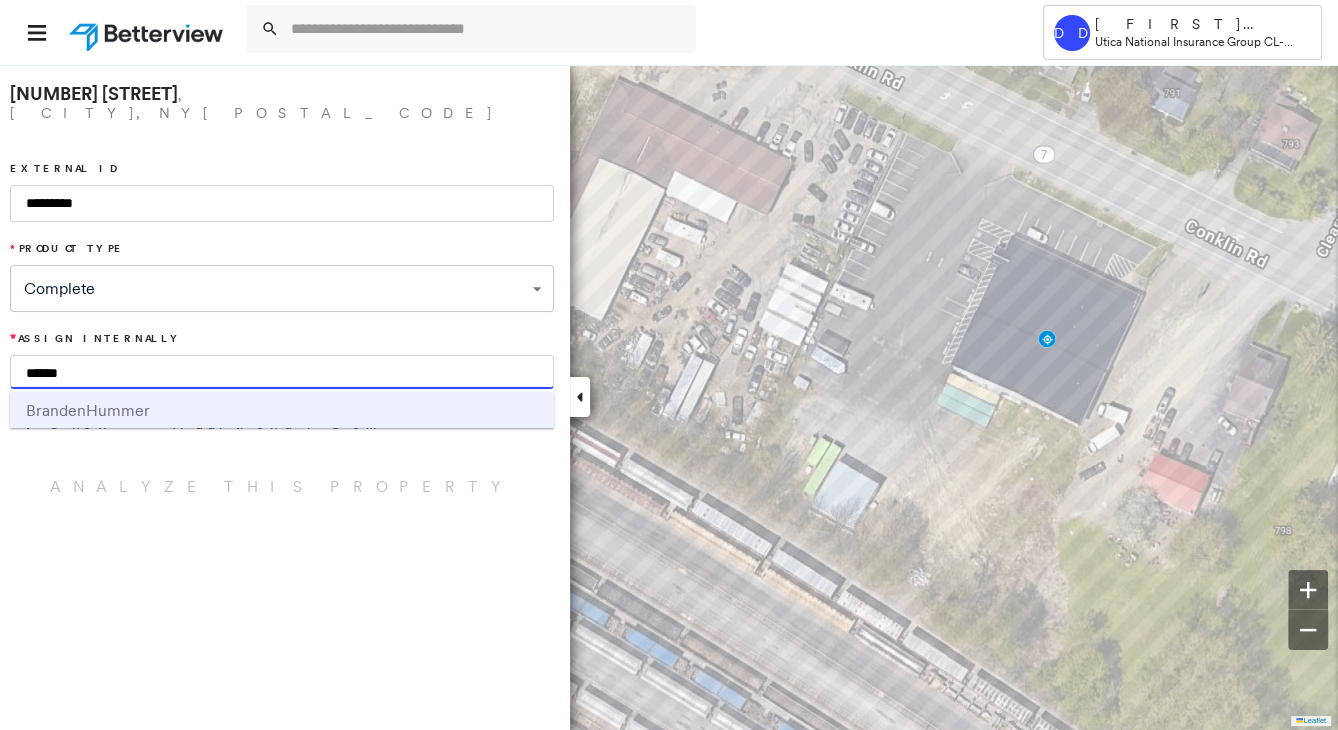 type on "******" 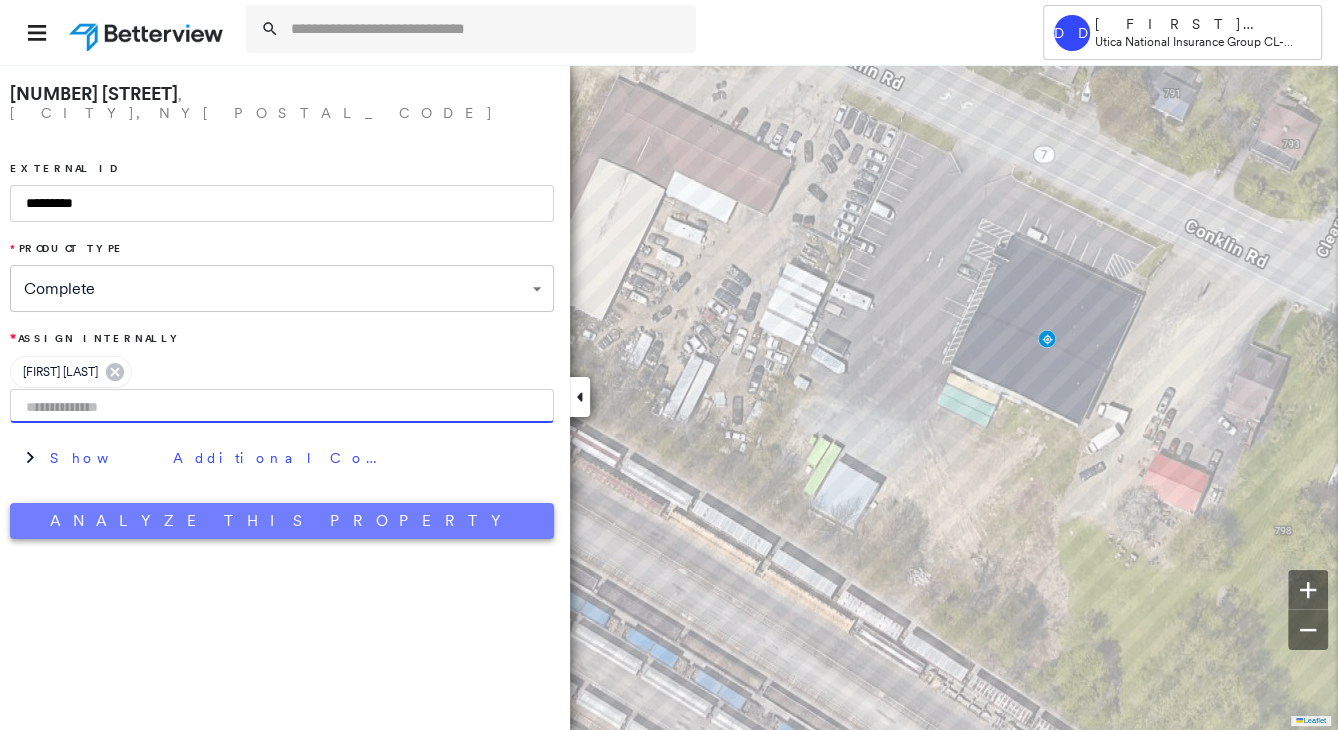 click on "Analyze This Property" at bounding box center [282, 521] 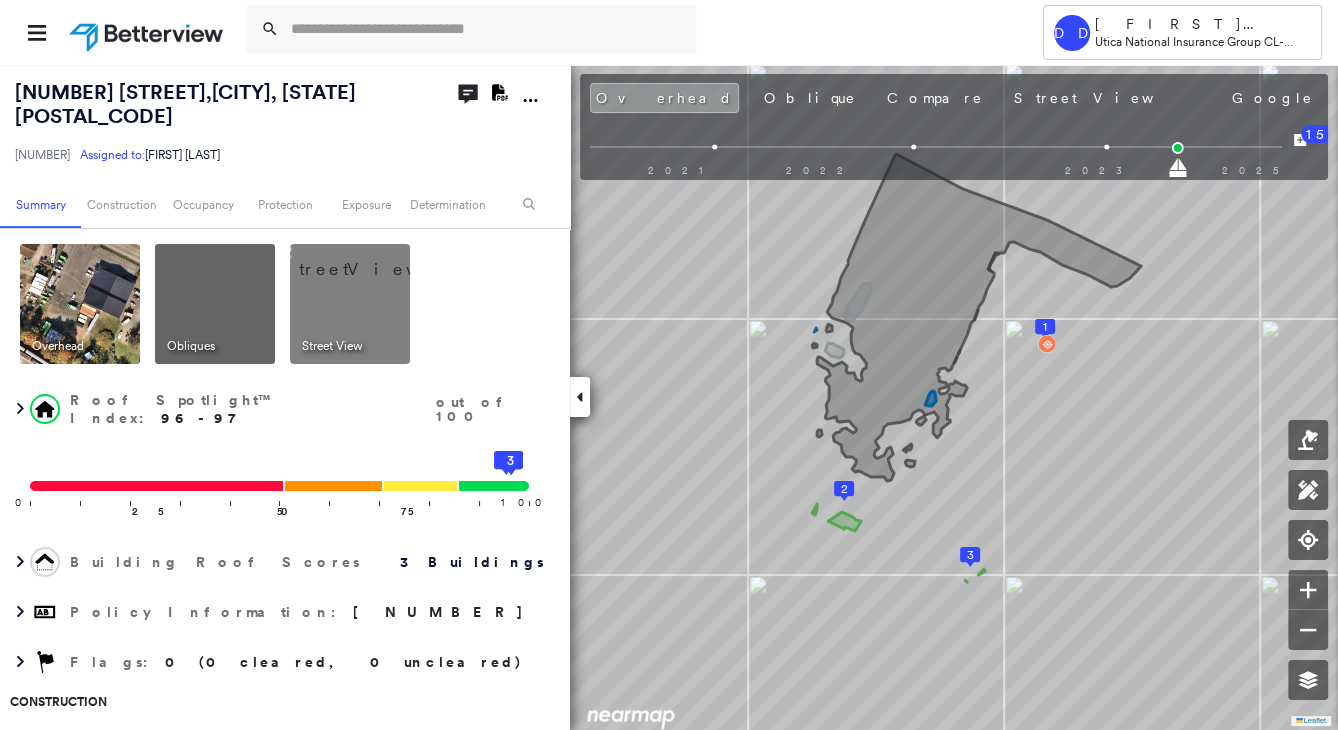 click 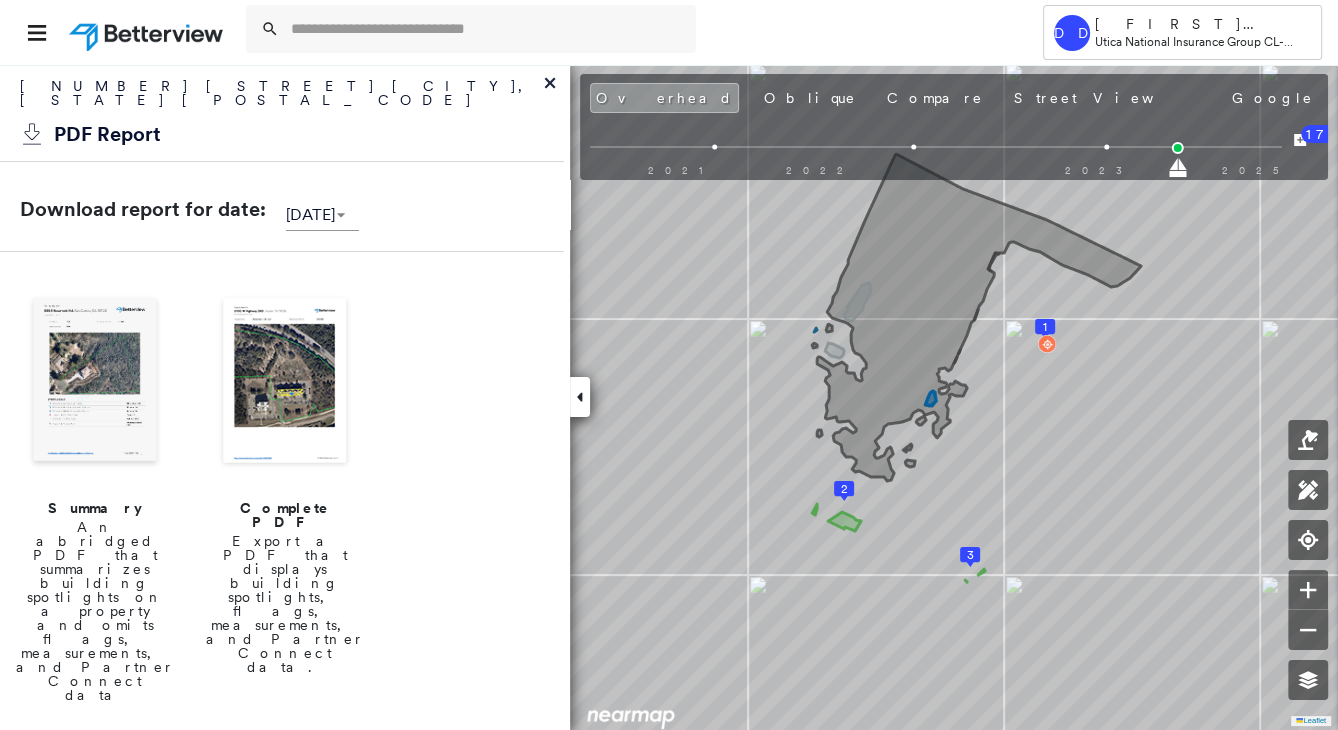 click at bounding box center (285, 382) 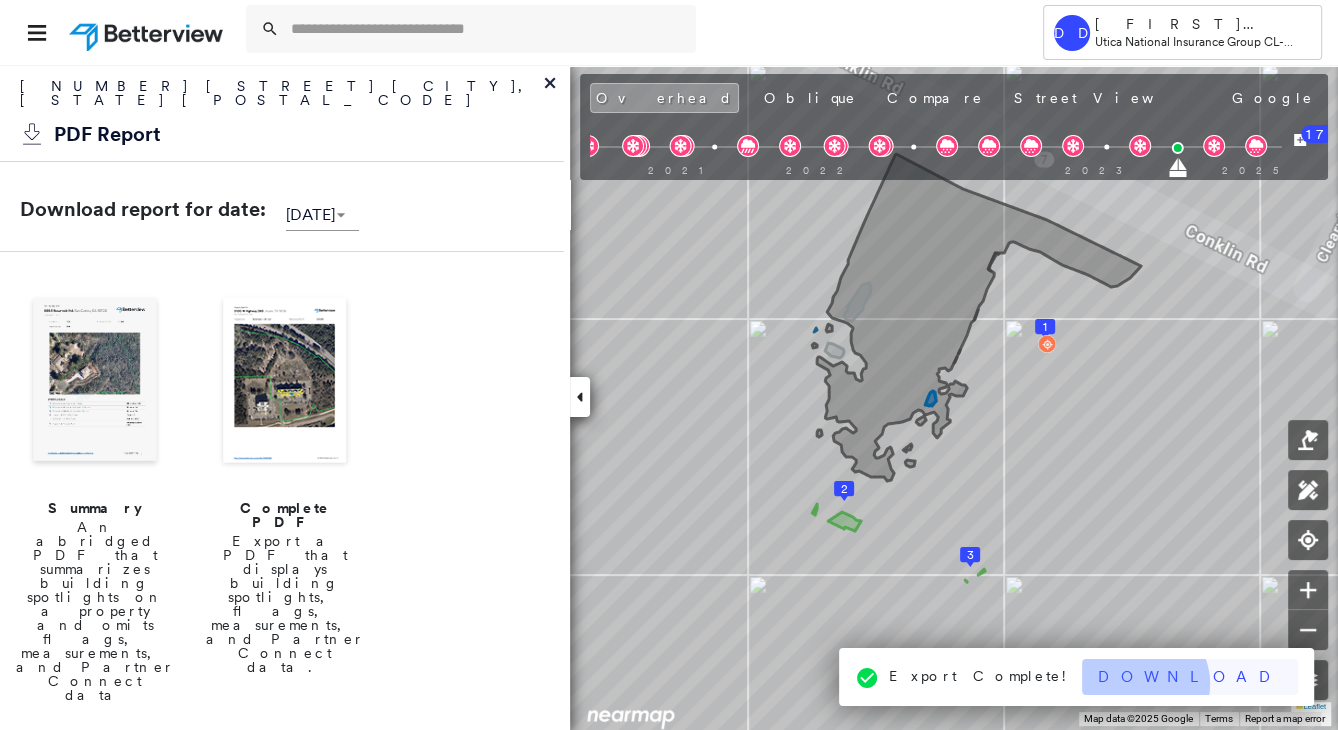 click on "Download" at bounding box center (1190, 677) 